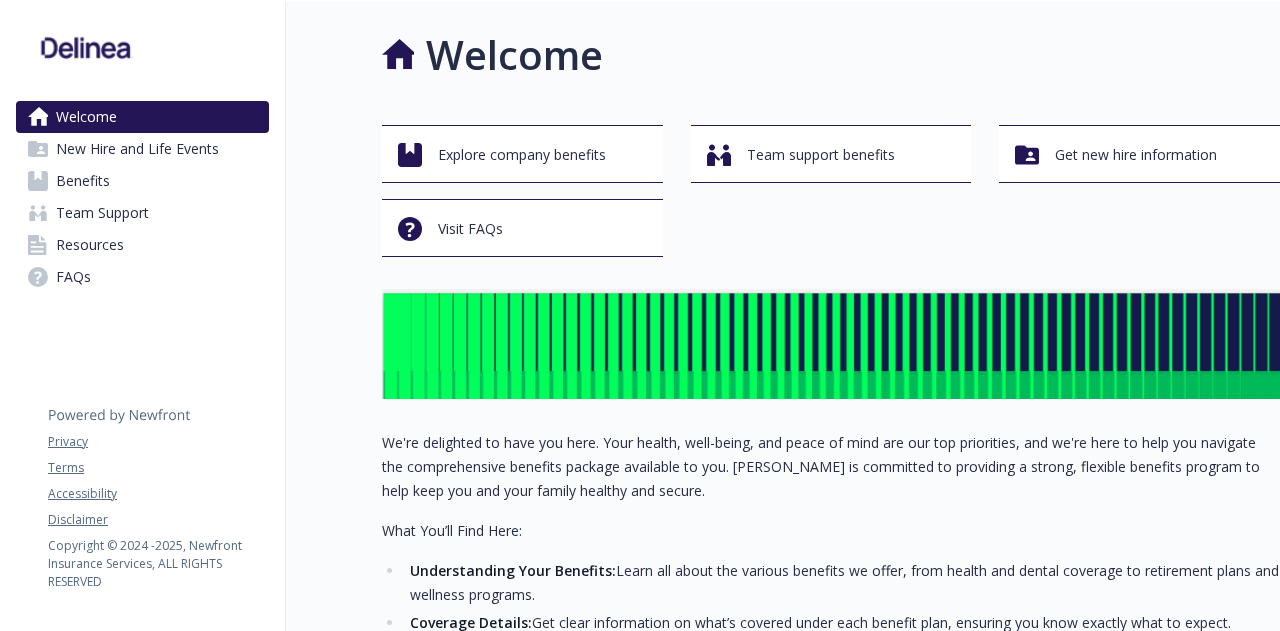 scroll, scrollTop: 0, scrollLeft: 0, axis: both 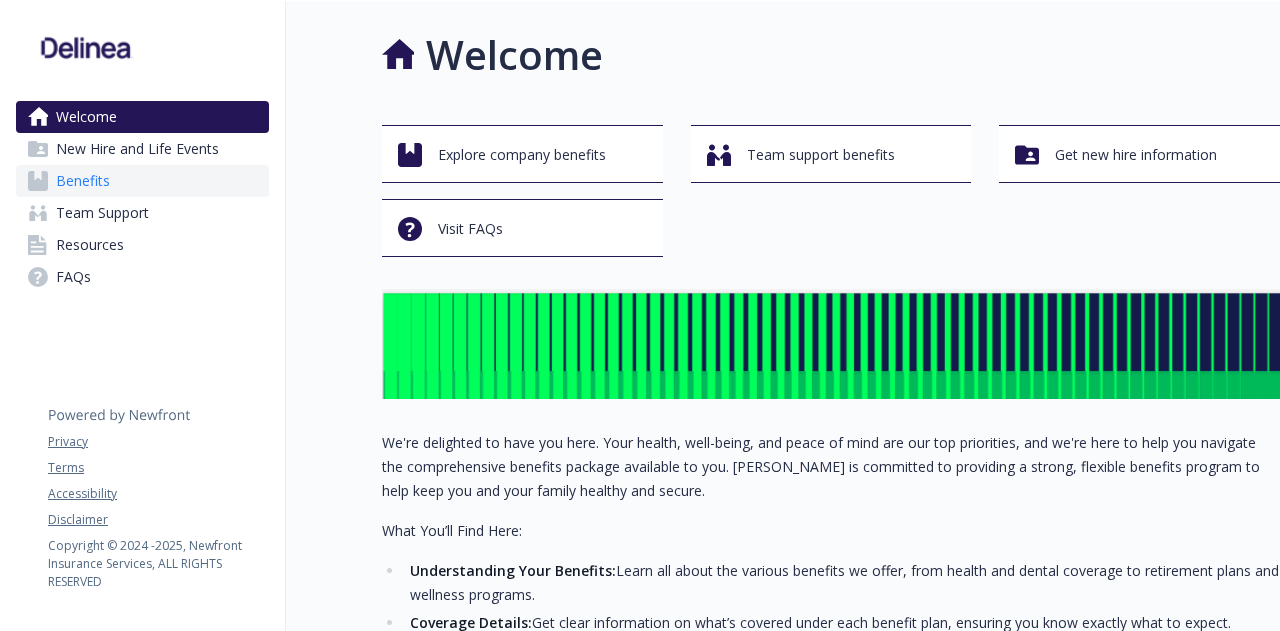 click on "Benefits" at bounding box center [83, 181] 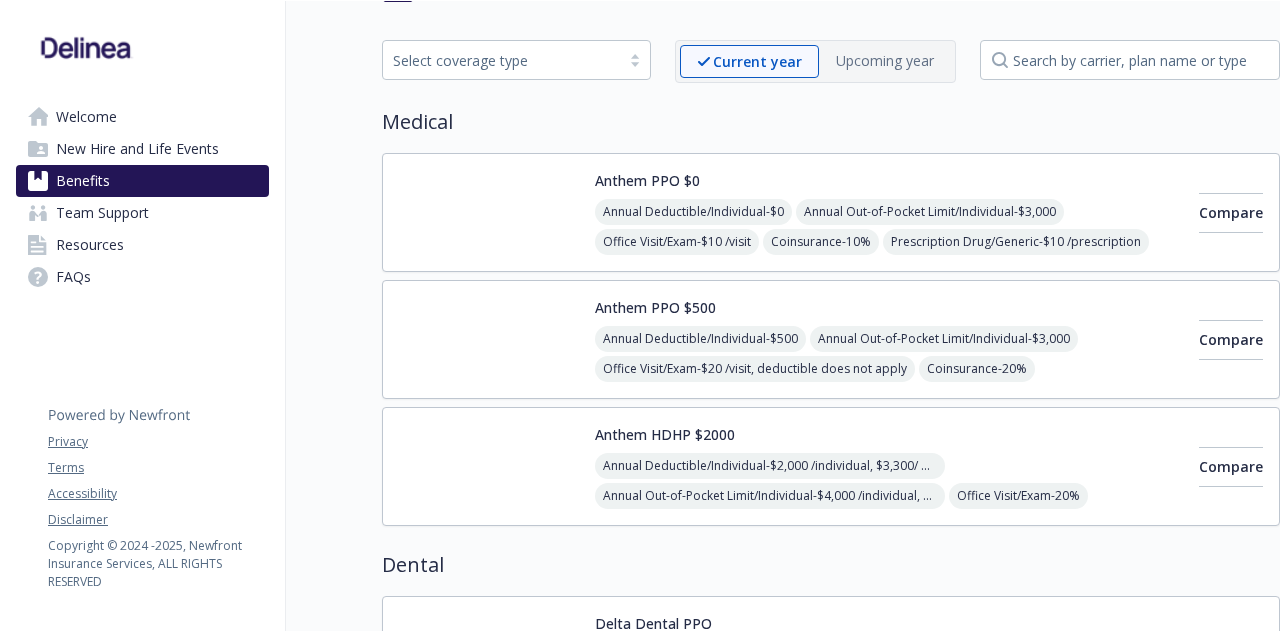 scroll, scrollTop: 100, scrollLeft: 0, axis: vertical 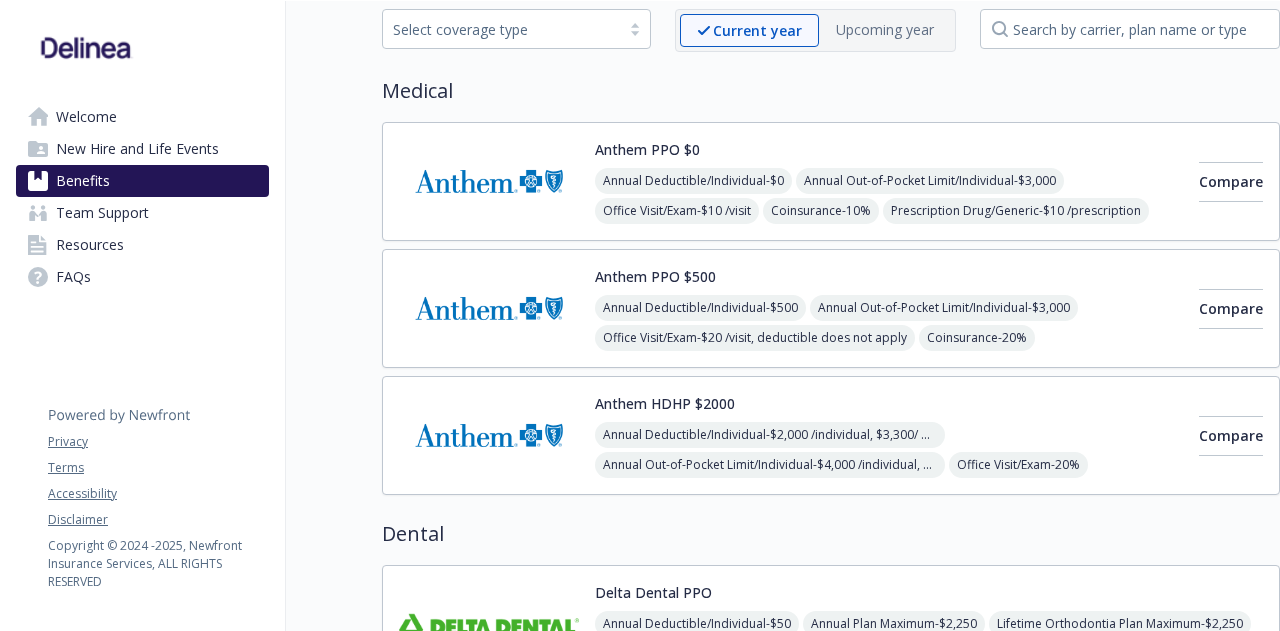 click on "Anthem PPO $0 Annual Deductible/Individual  -  $0 Annual Out-of-Pocket Limit/Individual  -  $3,000 Office Visit/Exam  -  $10 /visit Coinsurance  -  10% Prescription Drug/Generic  -  $10 /prescription Prescription Drug/Brand Formulary  -  $20 /prescription Prescription Drug/Brand Non-Formulary  -  $40 /prescription Prescription Drug/Specialty  -  $40 /prescription" at bounding box center [889, 181] 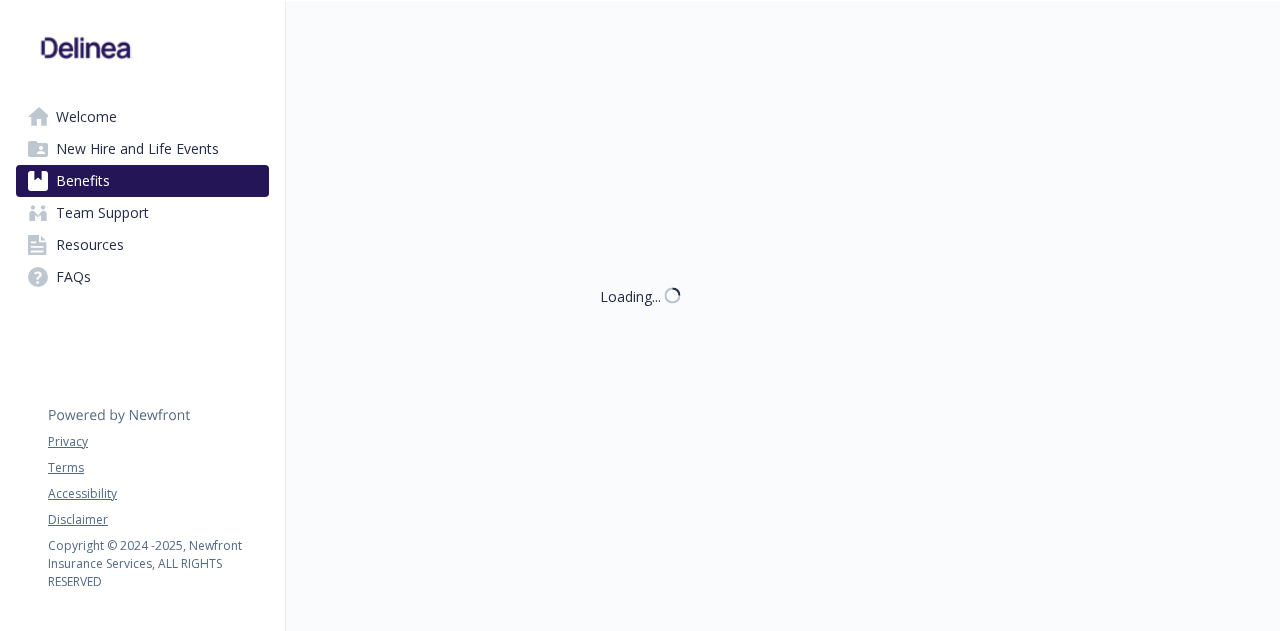 scroll, scrollTop: 100, scrollLeft: 0, axis: vertical 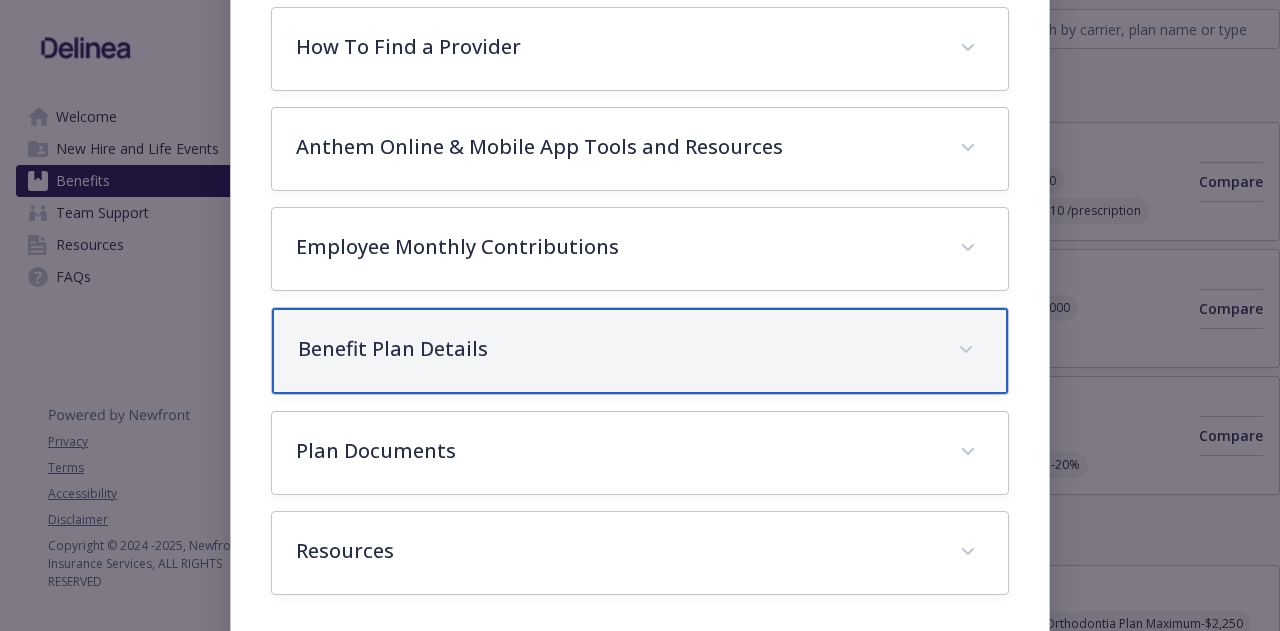 click on "Benefit Plan Details" at bounding box center [615, 349] 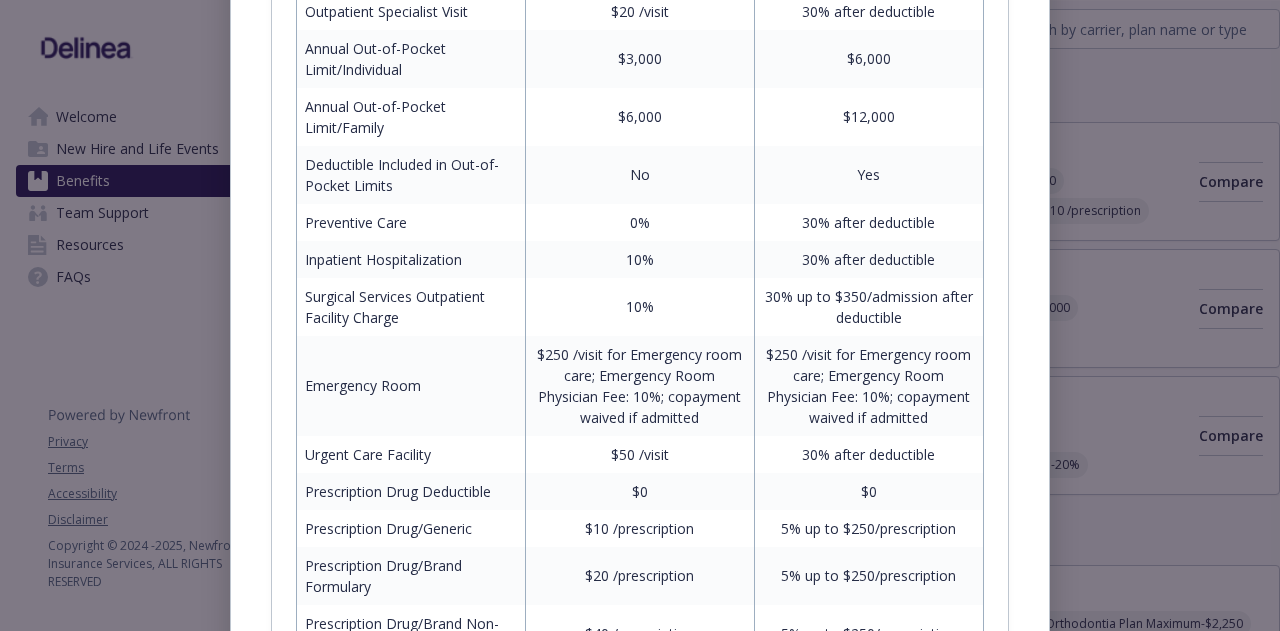 scroll, scrollTop: 1196, scrollLeft: 0, axis: vertical 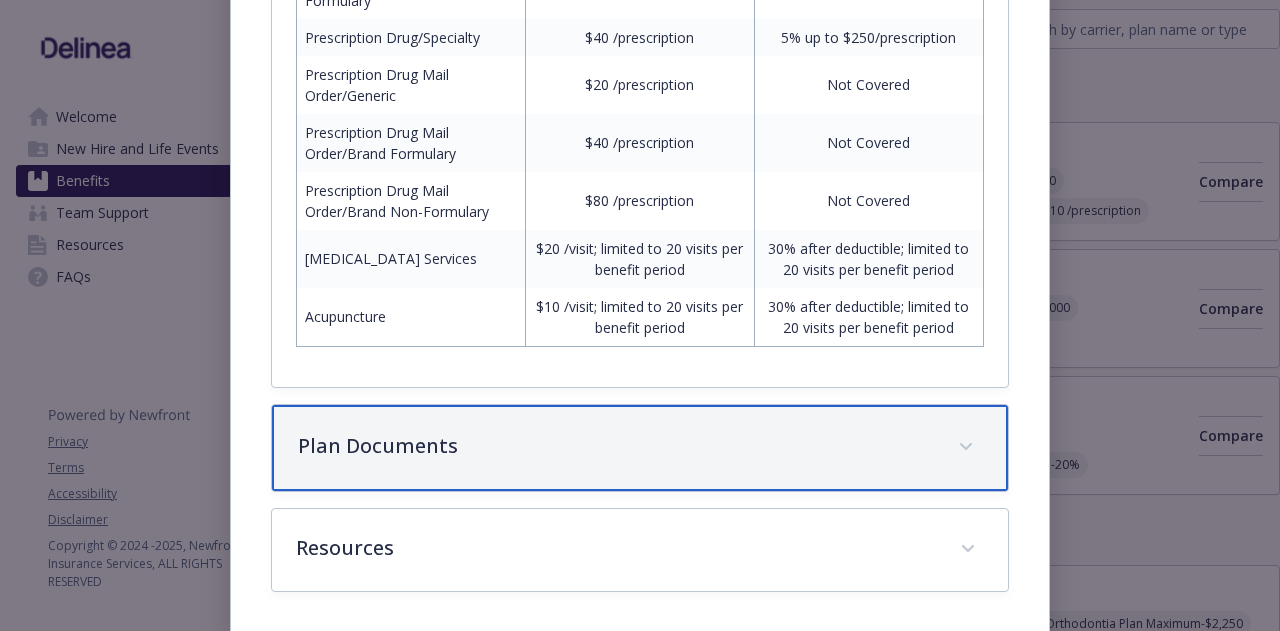 click on "Plan Documents" at bounding box center [615, 446] 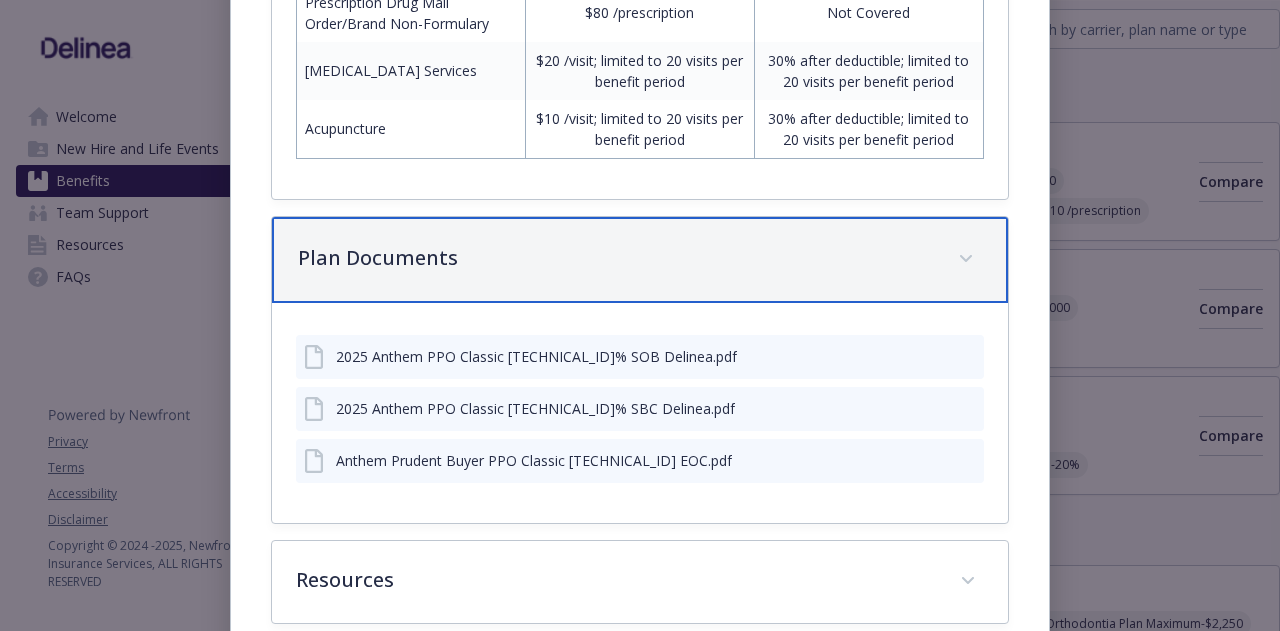 scroll, scrollTop: 2064, scrollLeft: 0, axis: vertical 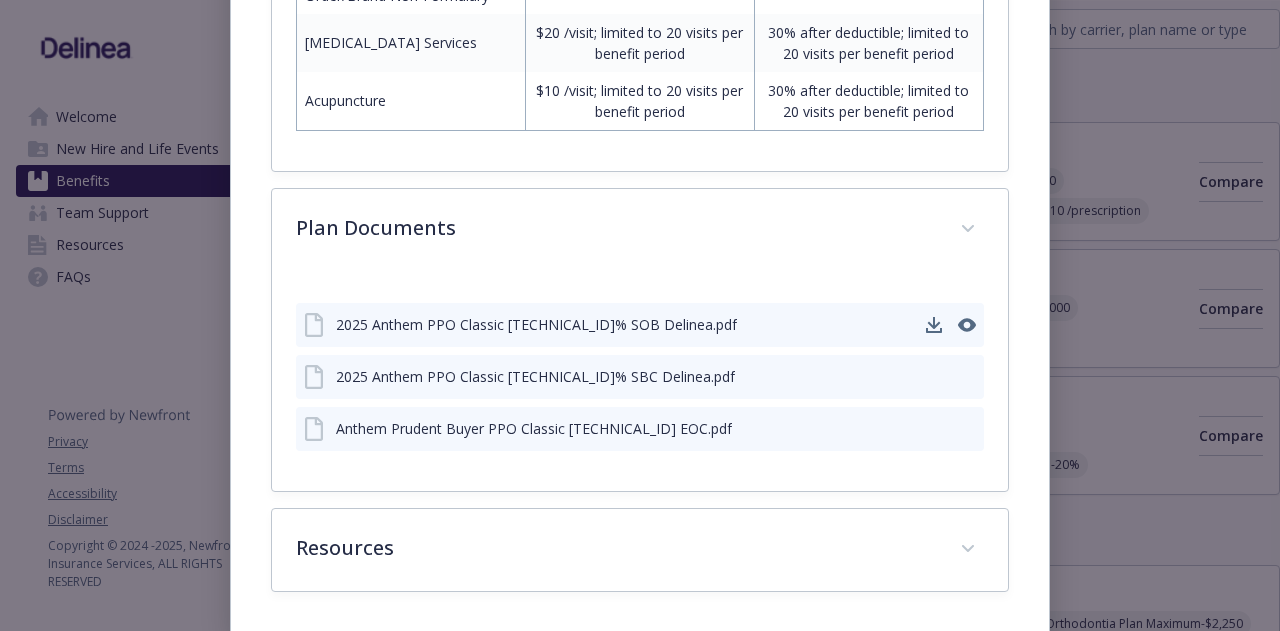 click on "2025 Anthem PPO Classic 0.10.20.10% SOB Delinea.pdf" at bounding box center (536, 324) 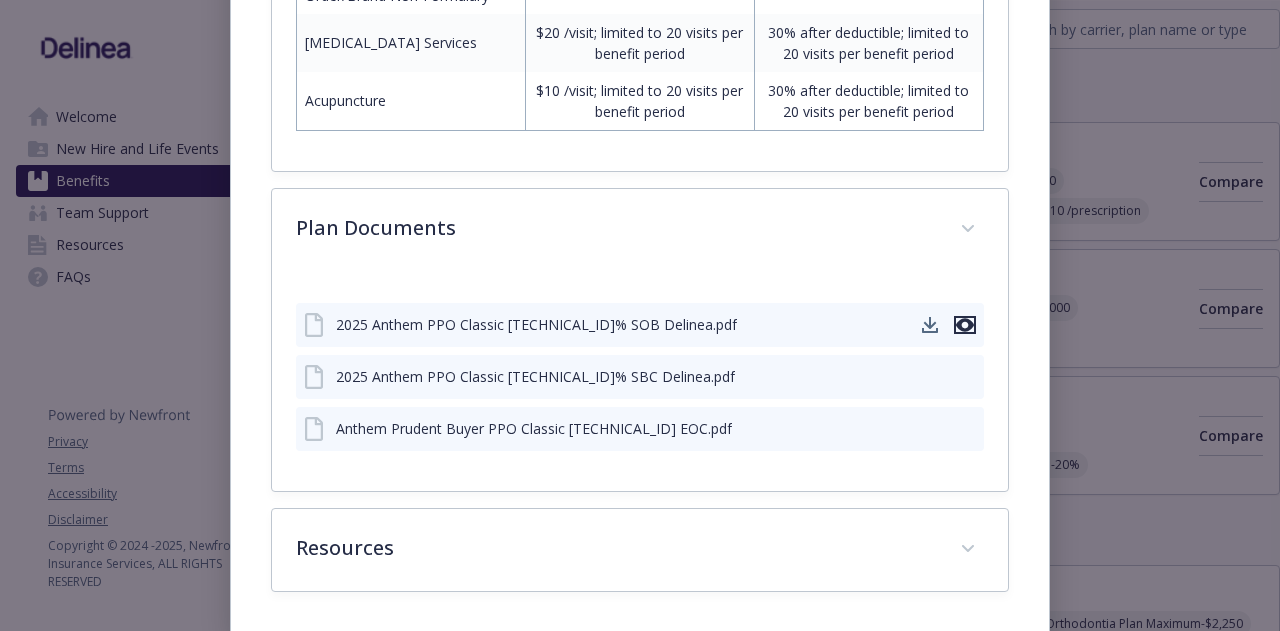 click at bounding box center (965, 325) 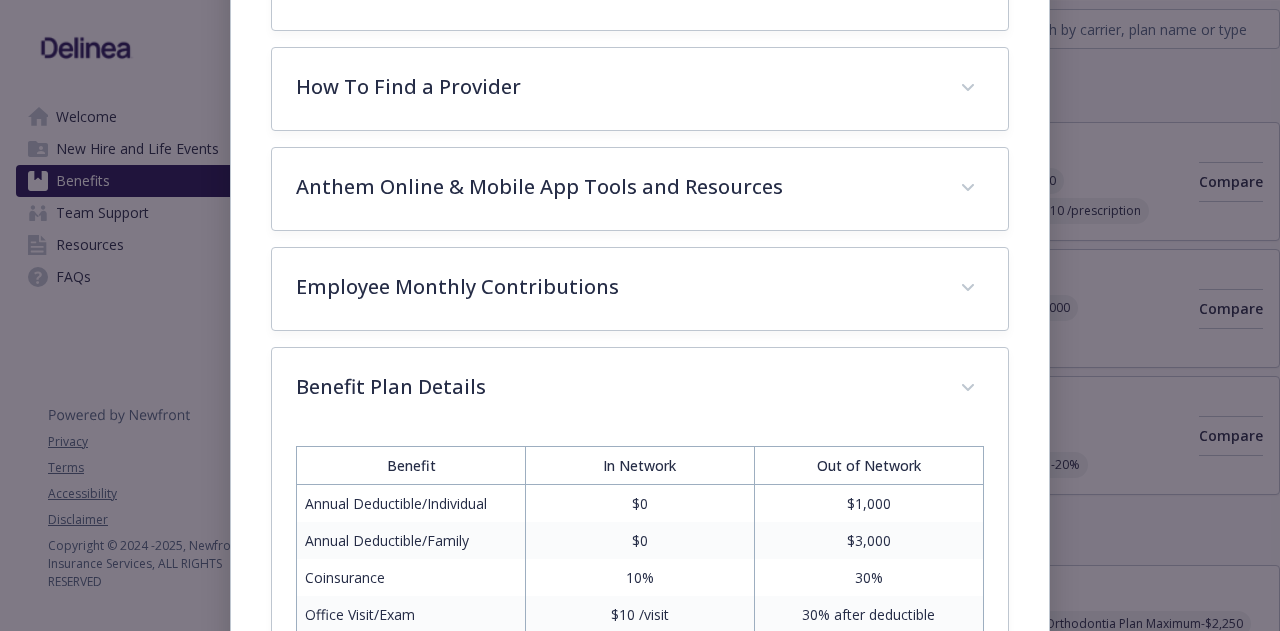scroll, scrollTop: 0, scrollLeft: 0, axis: both 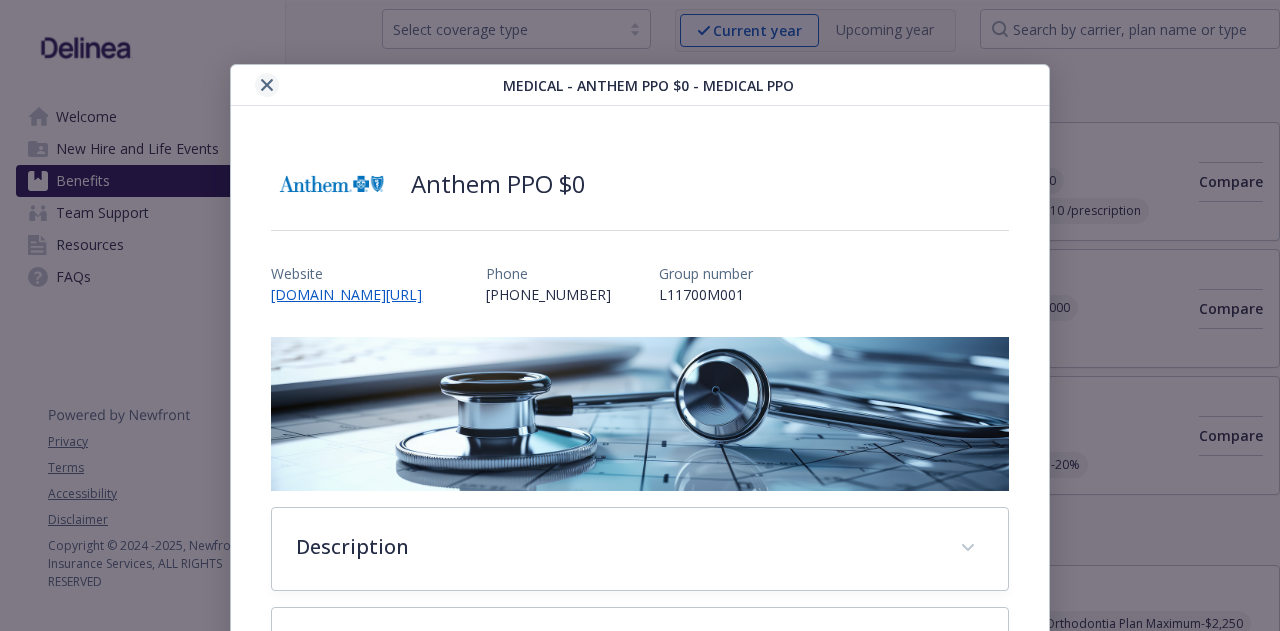 click at bounding box center (267, 85) 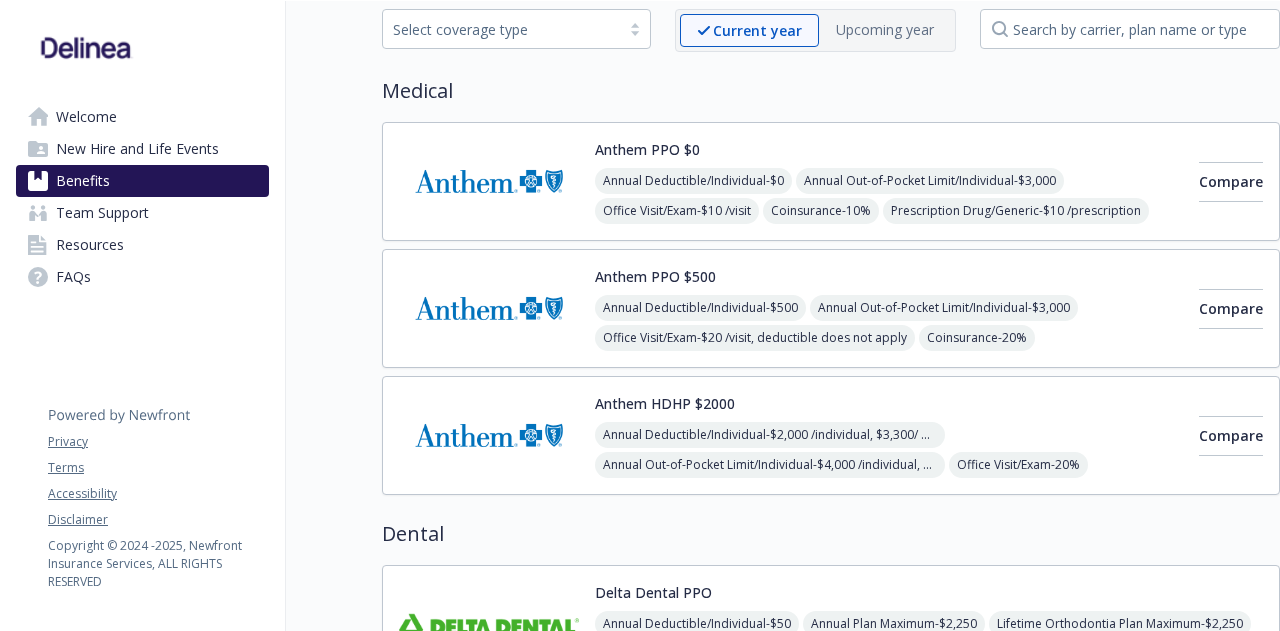 click on "Anthem PPO $500" at bounding box center [655, 276] 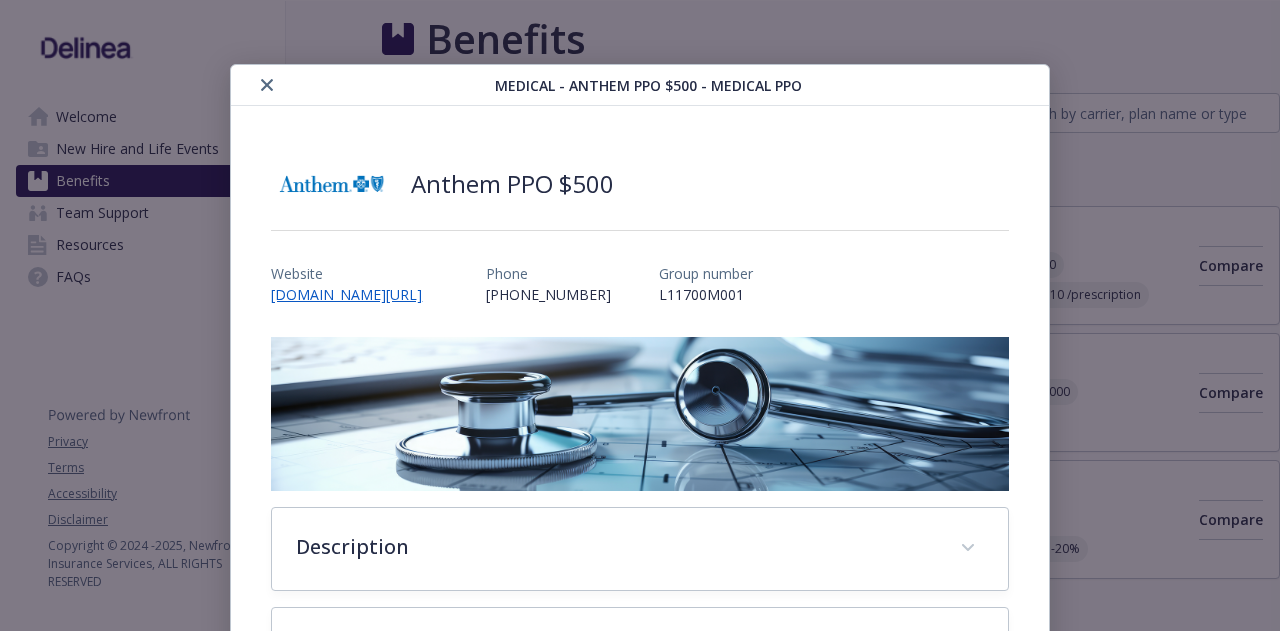 scroll, scrollTop: 100, scrollLeft: 0, axis: vertical 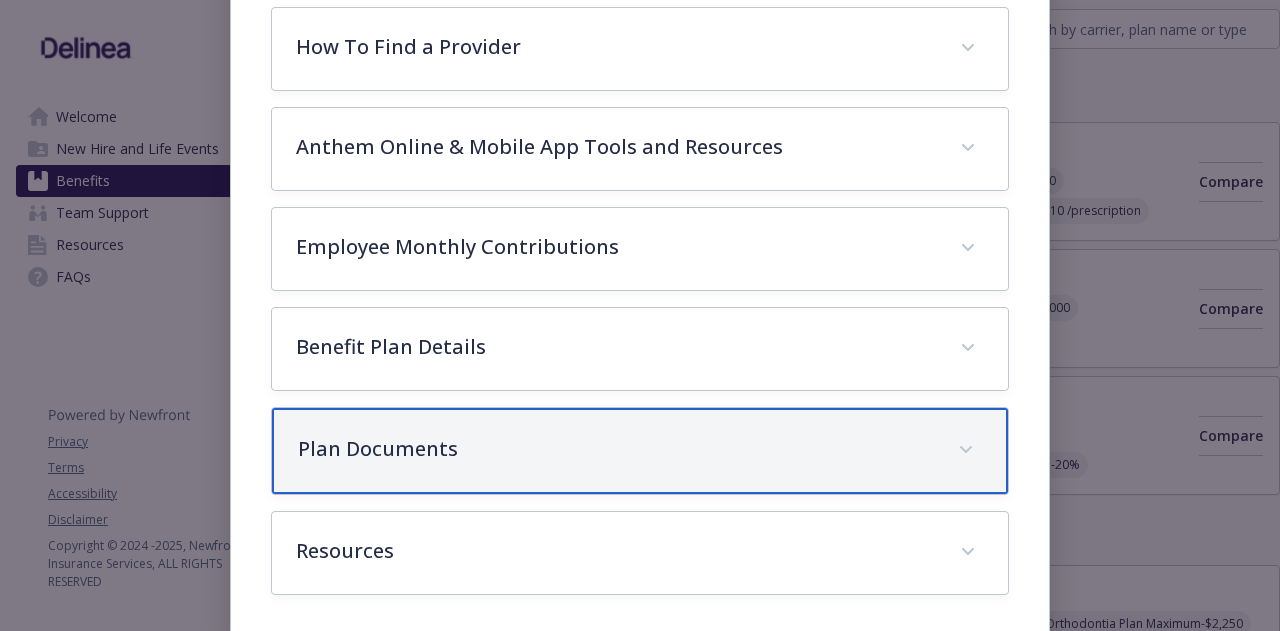 click on "Plan Documents" at bounding box center (615, 449) 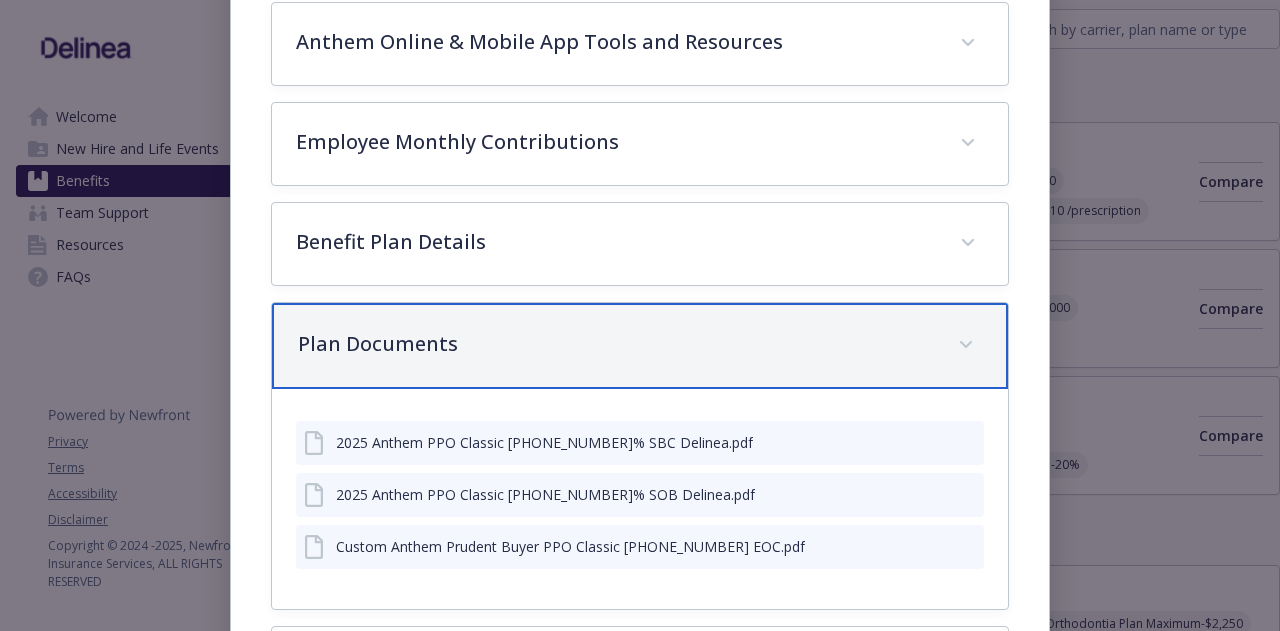 scroll, scrollTop: 824, scrollLeft: 0, axis: vertical 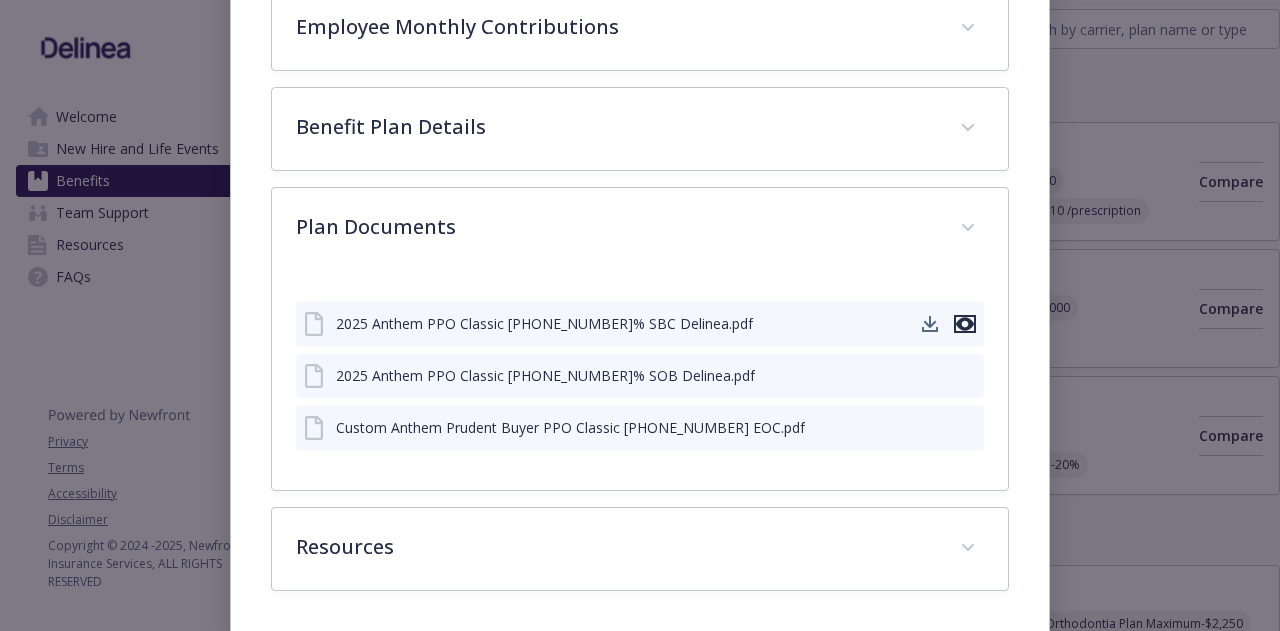 click 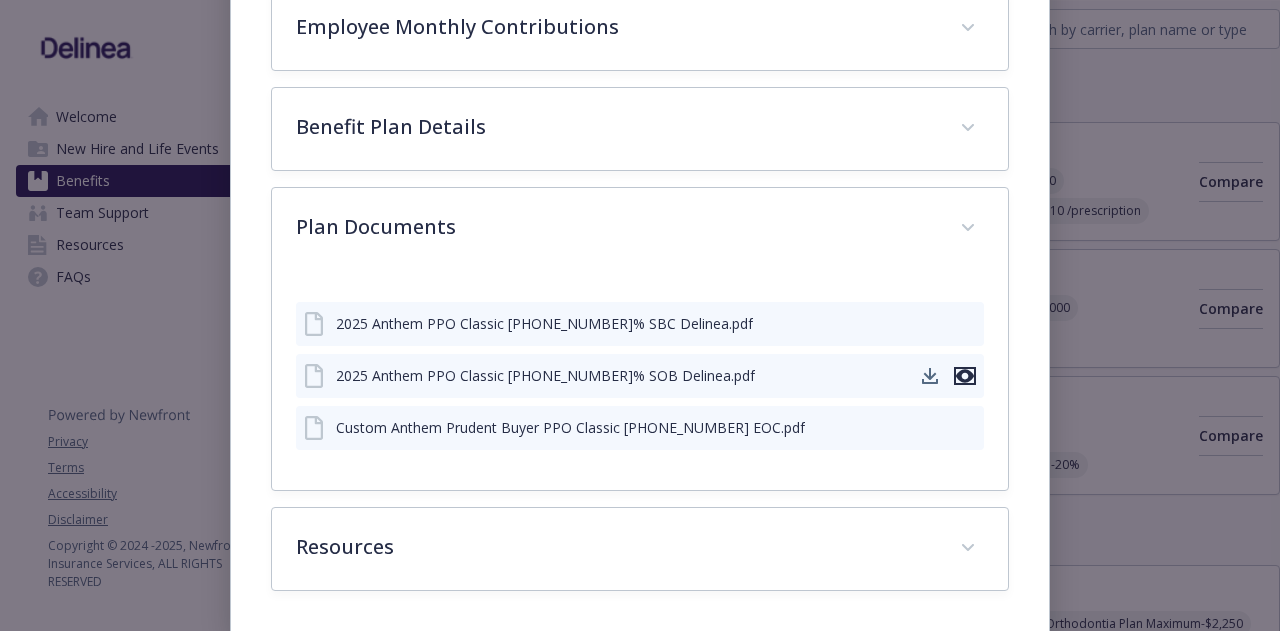 click 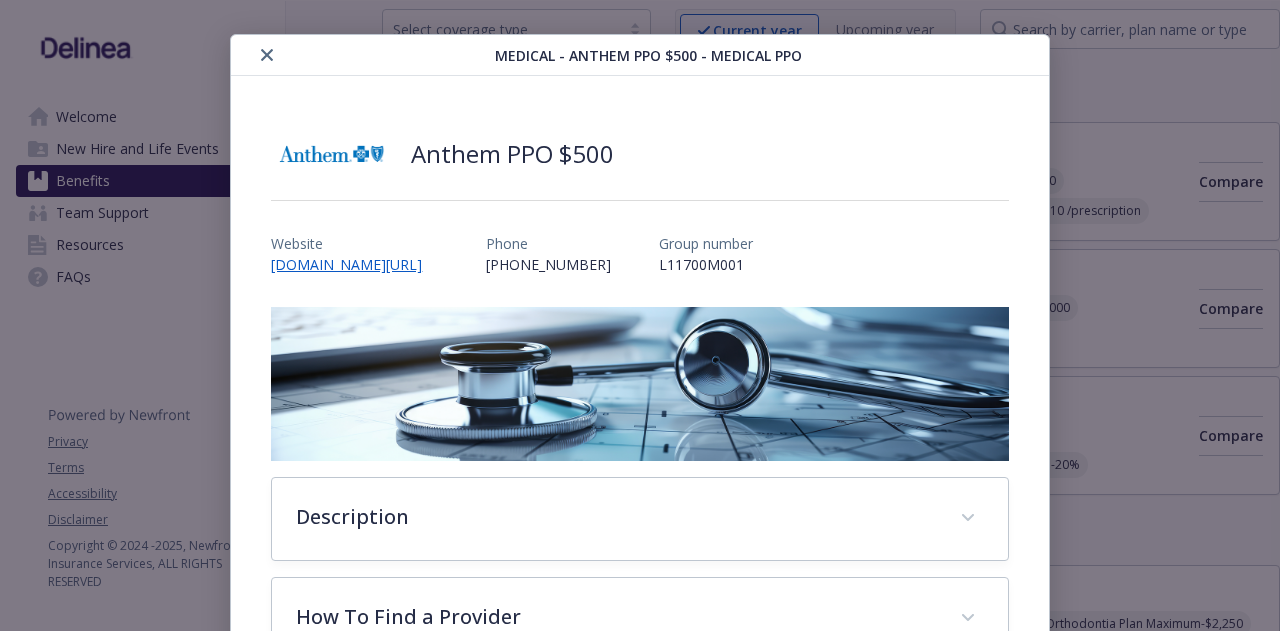 scroll, scrollTop: 0, scrollLeft: 0, axis: both 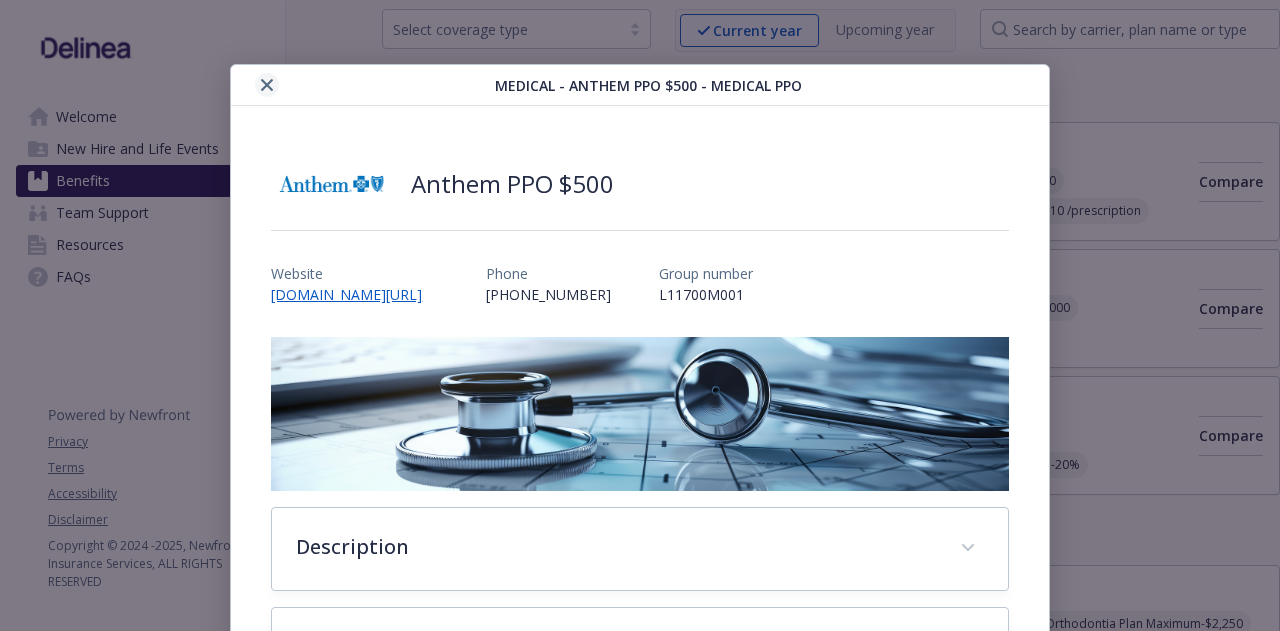 click 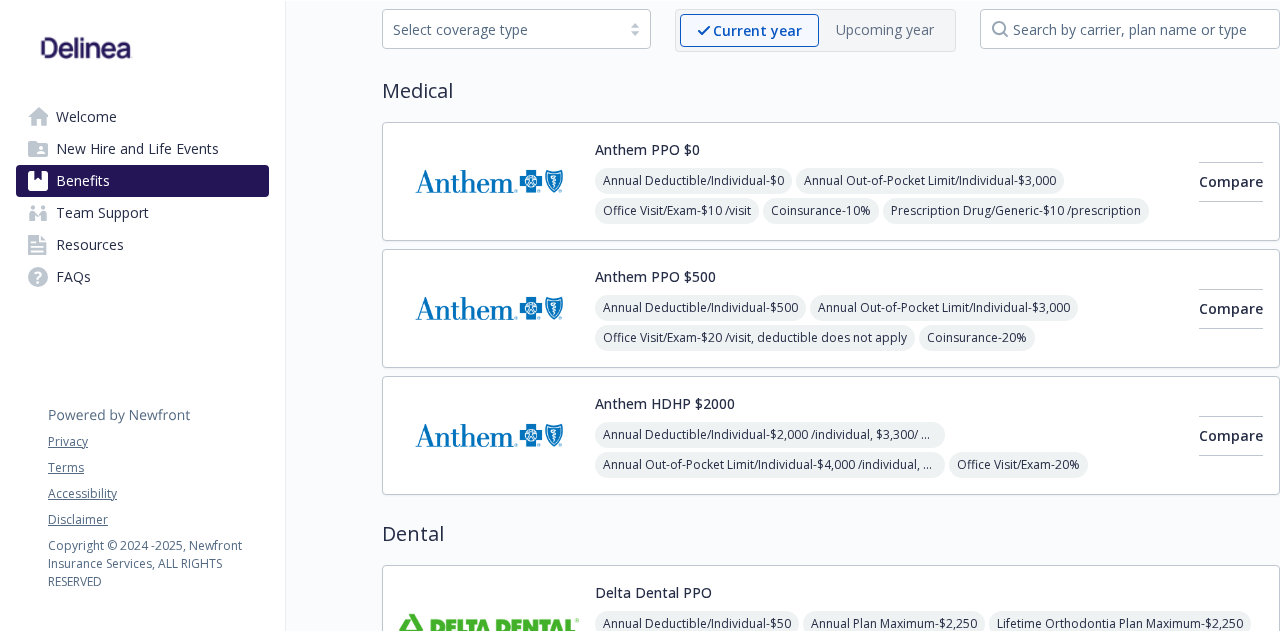 click on "Anthem HDHP $2000 Annual Deductible/Individual  -  $2,000 /individual, $3,300/ member Annual Out-of-Pocket Limit/Individual  -  $4,000 /individual, $4,000/ member Office Visit/Exam  -  20% Coinsurance  -  20% Prescription Drug/Generic  -  20% up to $250/prescription Prescription Drug/Brand Formulary  -  20% up to $250/prescription Prescription Drug/Brand Non-Formulary  -  20% up to $250/prescription Prescription Drug/Specialty  -  20% up to $250/prescription Compare" at bounding box center [831, 435] 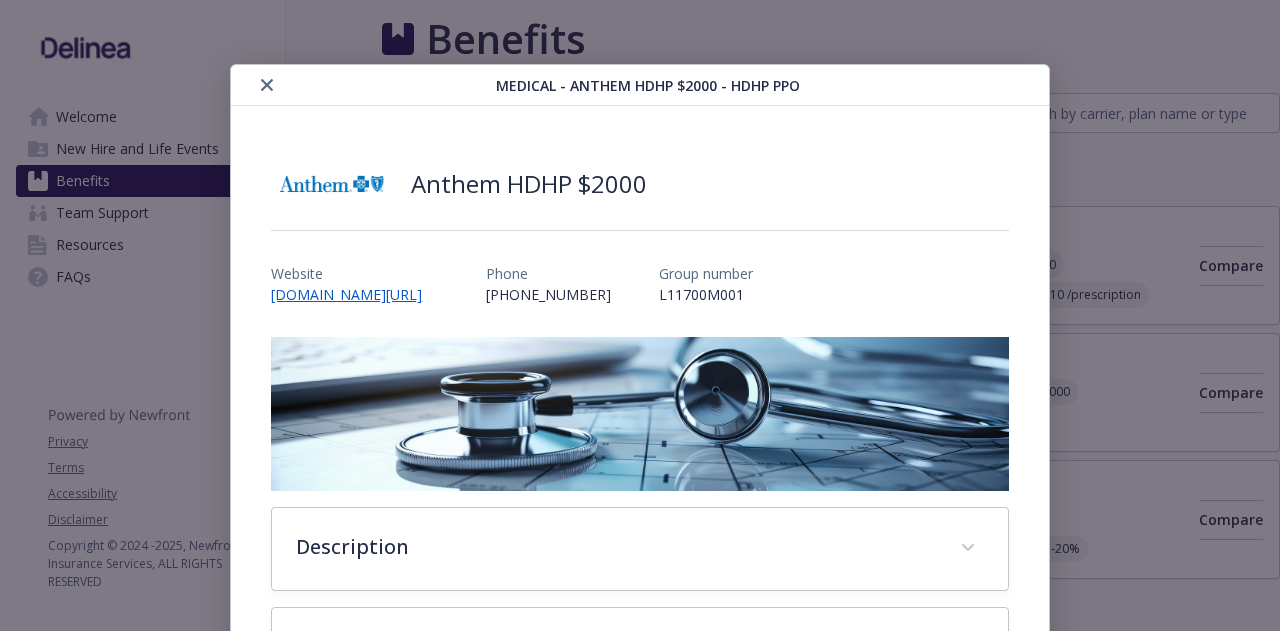 scroll, scrollTop: 100, scrollLeft: 0, axis: vertical 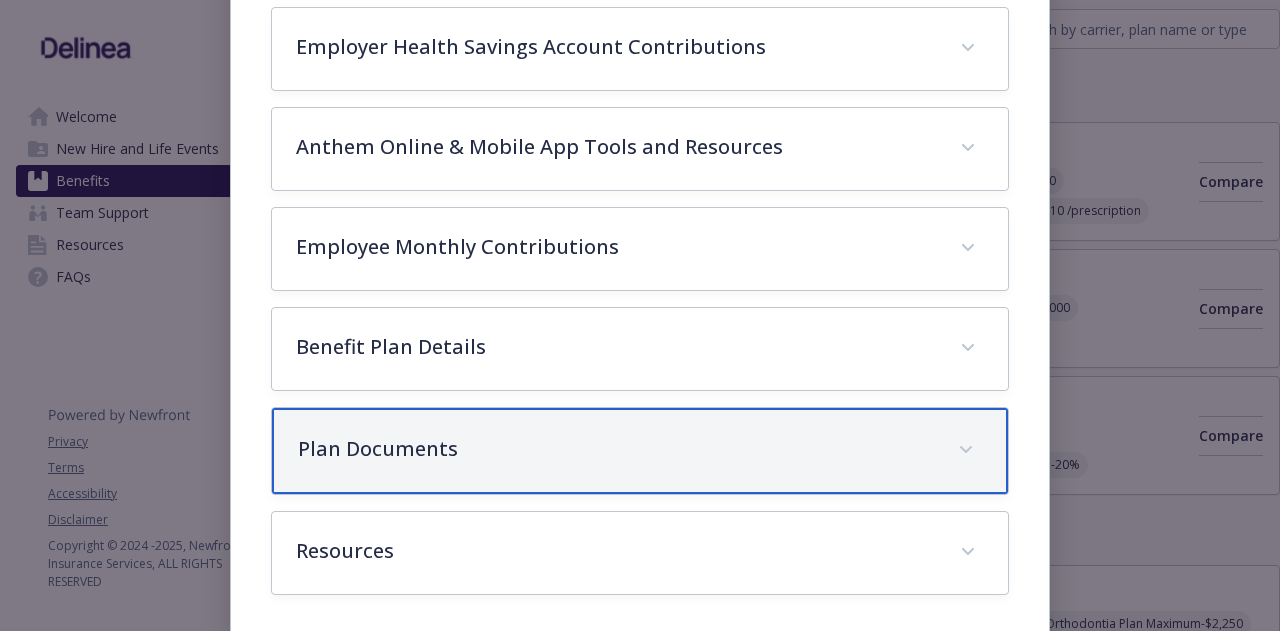 click on "Plan Documents" at bounding box center (615, 449) 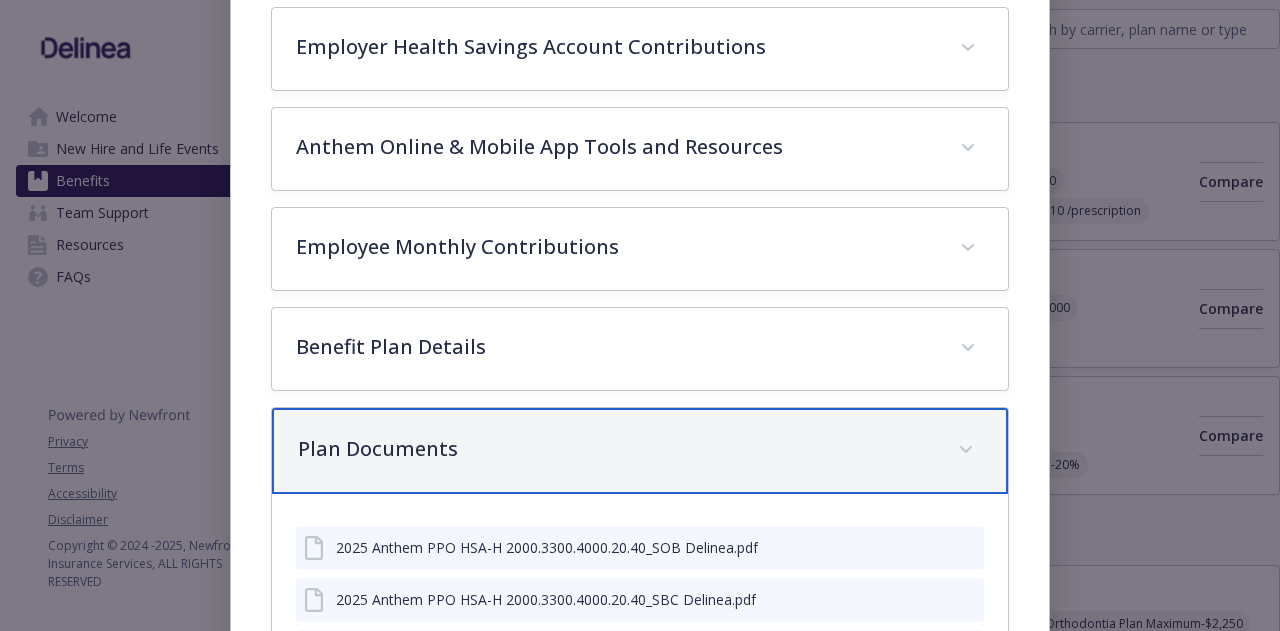 scroll, scrollTop: 924, scrollLeft: 0, axis: vertical 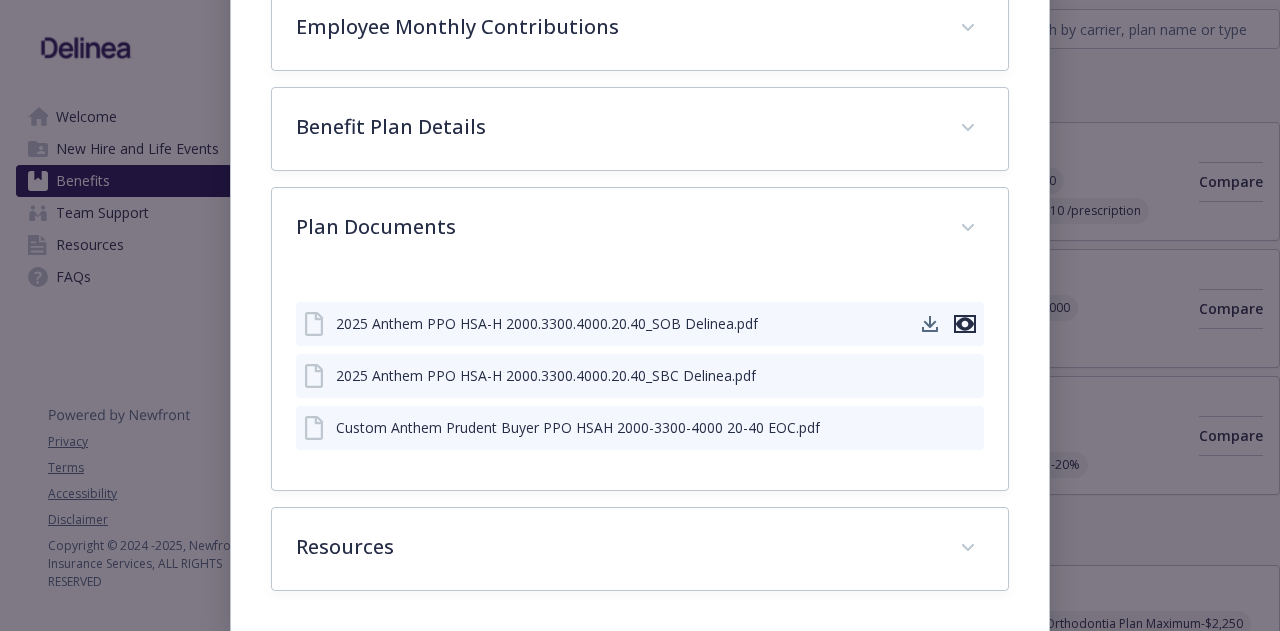 click 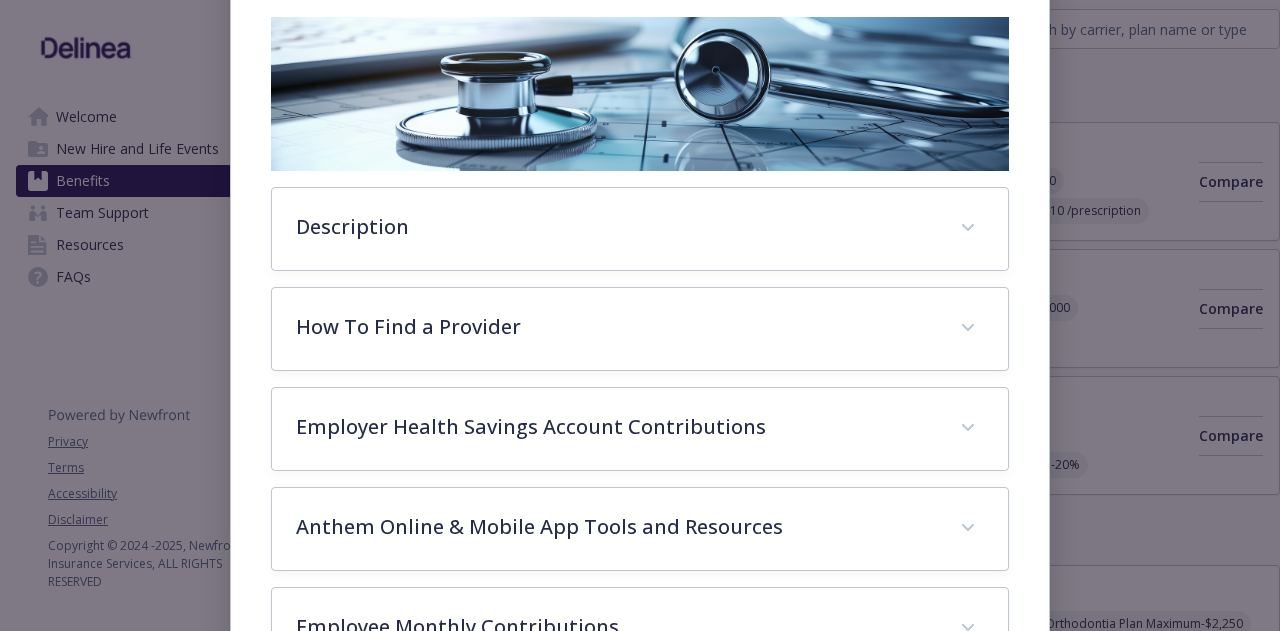 scroll, scrollTop: 0, scrollLeft: 0, axis: both 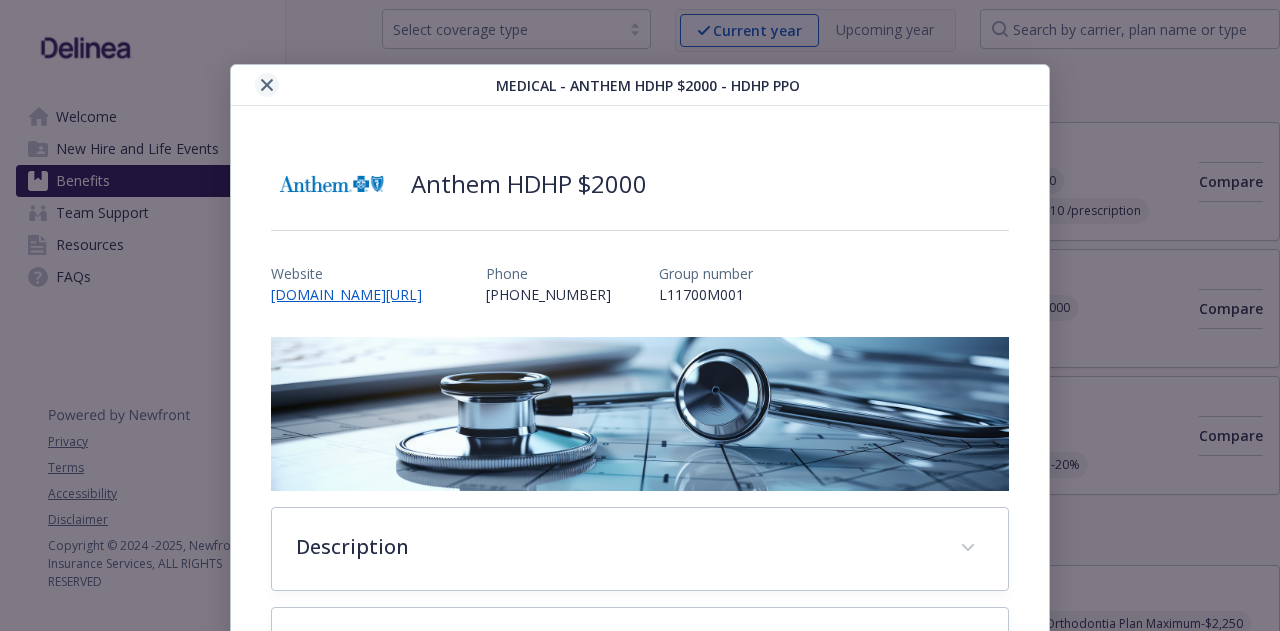 click at bounding box center (267, 85) 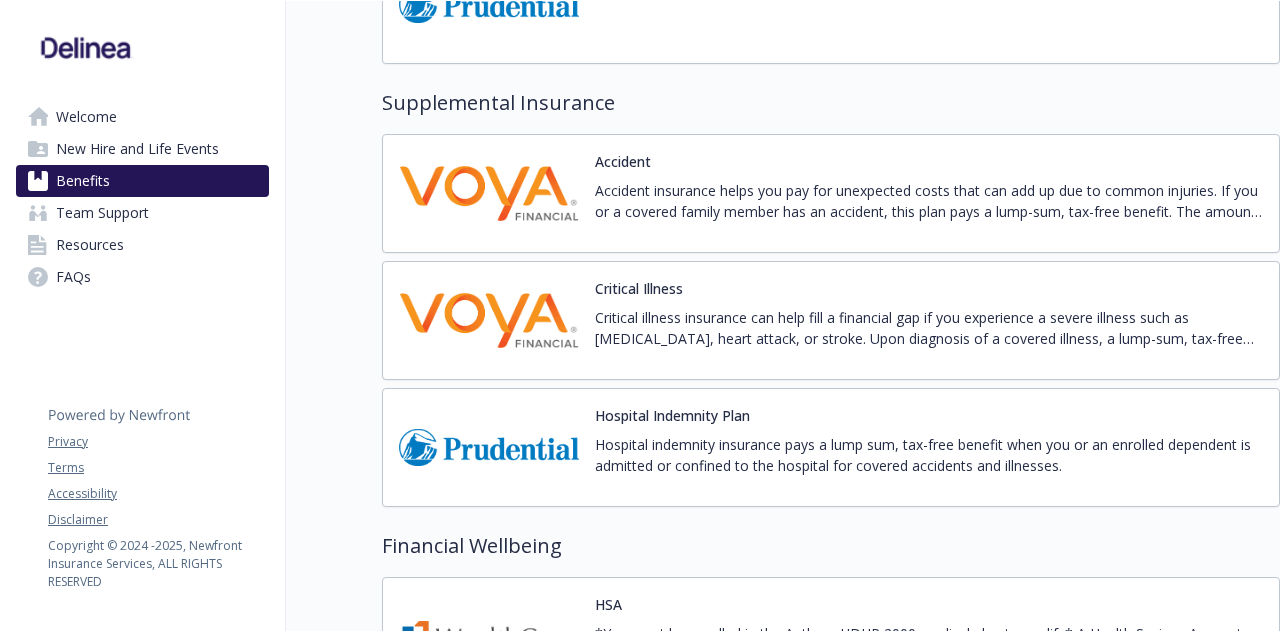scroll, scrollTop: 2800, scrollLeft: 0, axis: vertical 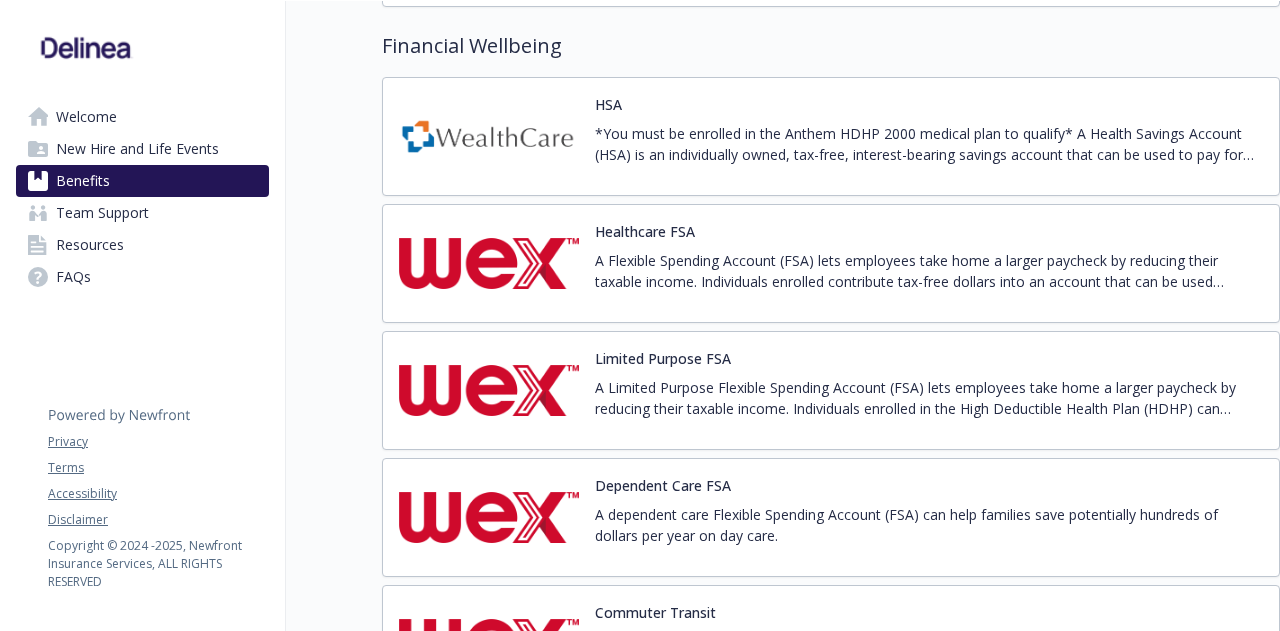 click on "*You must be enrolled in the Anthem HDHP 2000 medical plan to qualify*
A Health Savings Account (HSA) is an individually owned, tax-free, interest-bearing savings account that can be used to pay for qualified medical, dental, and vision expenses now or in the future." at bounding box center [929, 144] 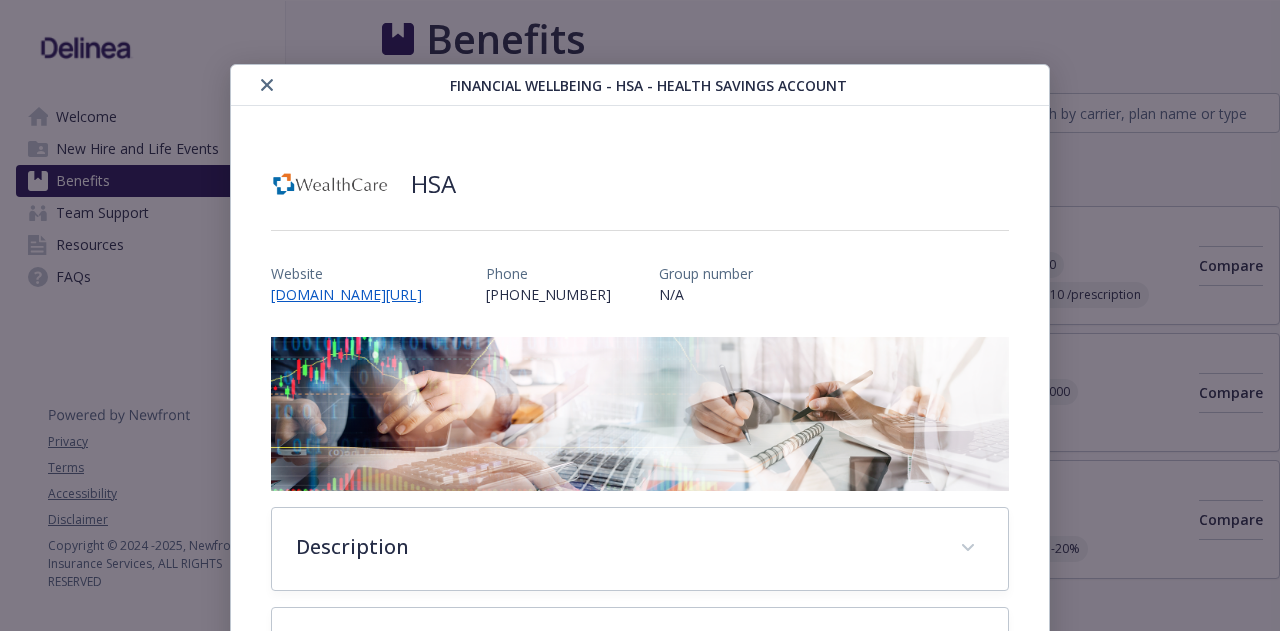 scroll, scrollTop: 2800, scrollLeft: 0, axis: vertical 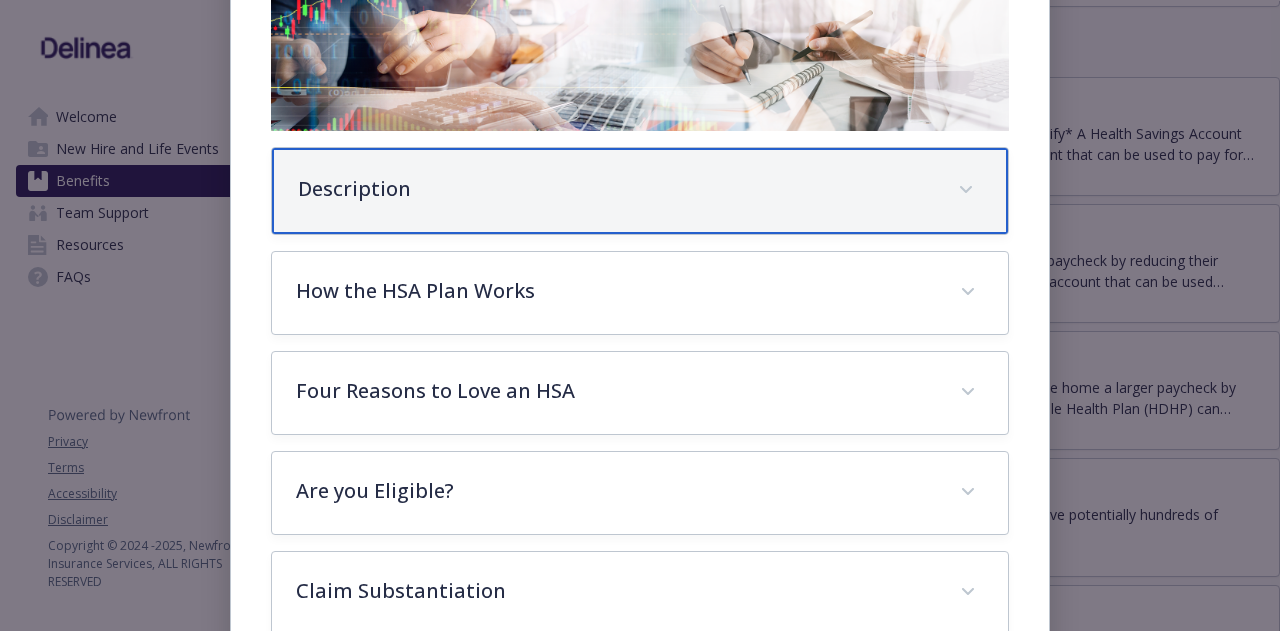 click on "Description" at bounding box center [639, 191] 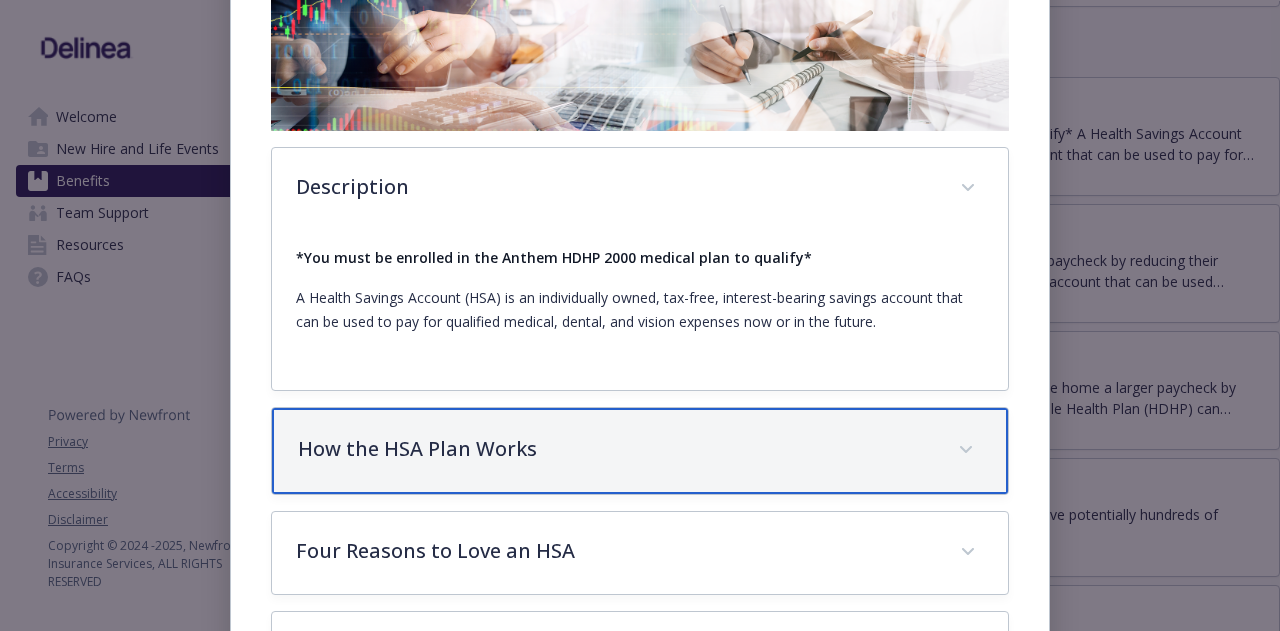 click on "How the HSA Plan Works" at bounding box center (615, 449) 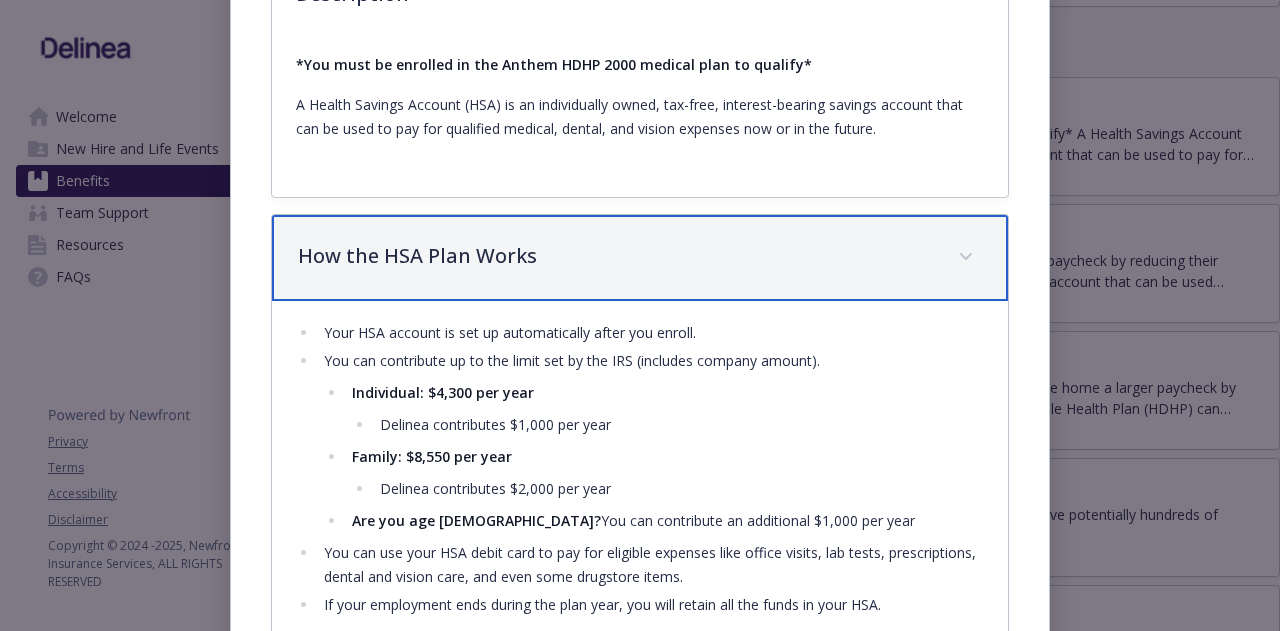 scroll, scrollTop: 560, scrollLeft: 0, axis: vertical 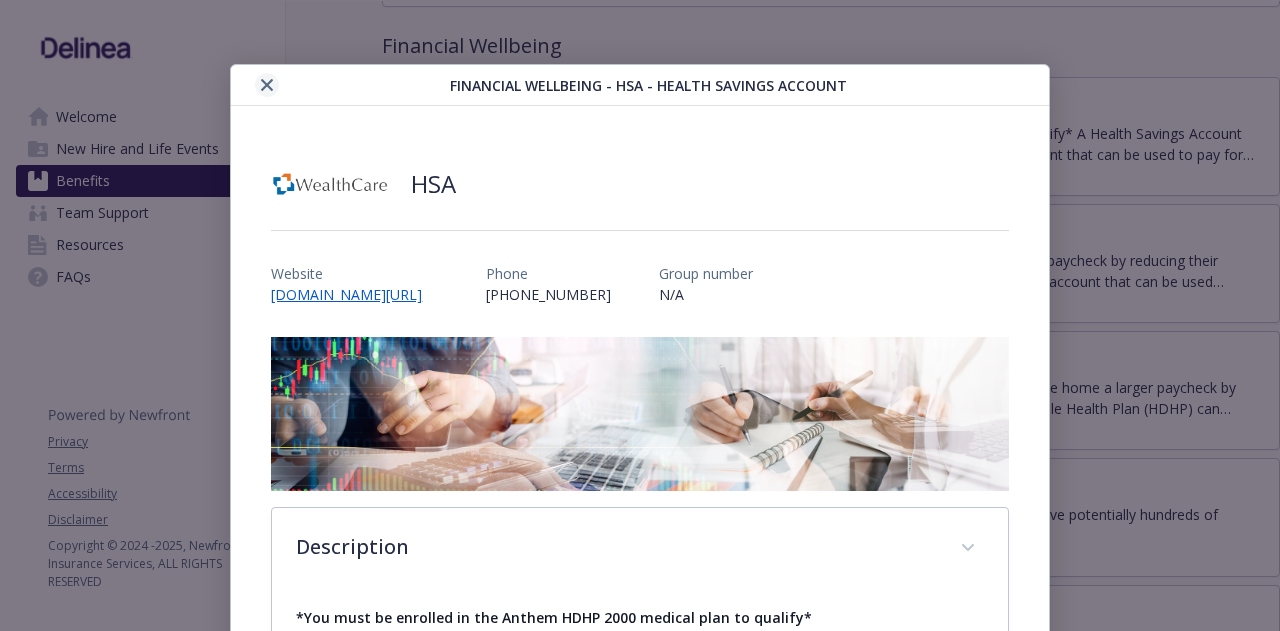click 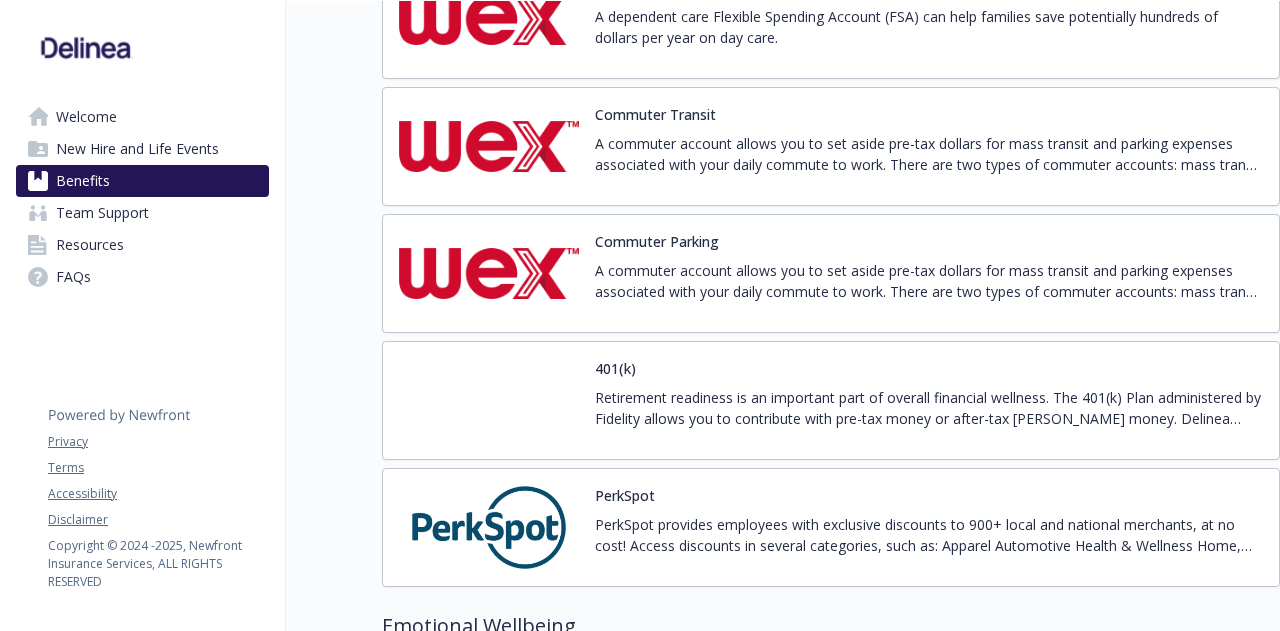 scroll, scrollTop: 3300, scrollLeft: 0, axis: vertical 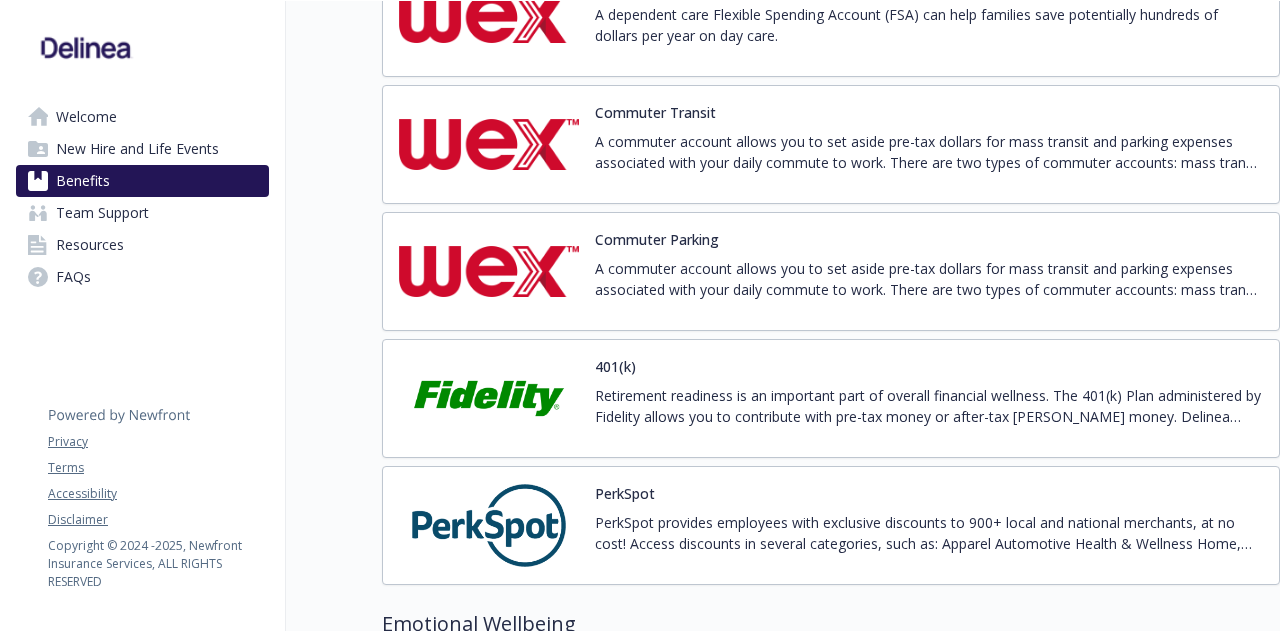 click on "Retirement readiness is an important part of overall financial wellness. ​The 401(k) Plan administered by Fidelity allows you to contribute with pre-tax money or after-tax Roth money. ​
Delinea generously matches 100% of the first 1%; and 50% of the next 5% of your eligible pay. Eligible pay includes your base salary including any bonus and commissions.
You can contribute up to 90% of your income up to the 2025 IRS maximum of $23,500. If you’re 50 or older, you can contribute up to $31,000. Additionally, employees aged 60-63 can contribute up to $34,750.
You are eligible to participate after 30 days of employment.
You are always 100% vested in your own contributions. You become fully vested in Delinea’s contributions after 2 years." at bounding box center (929, 406) 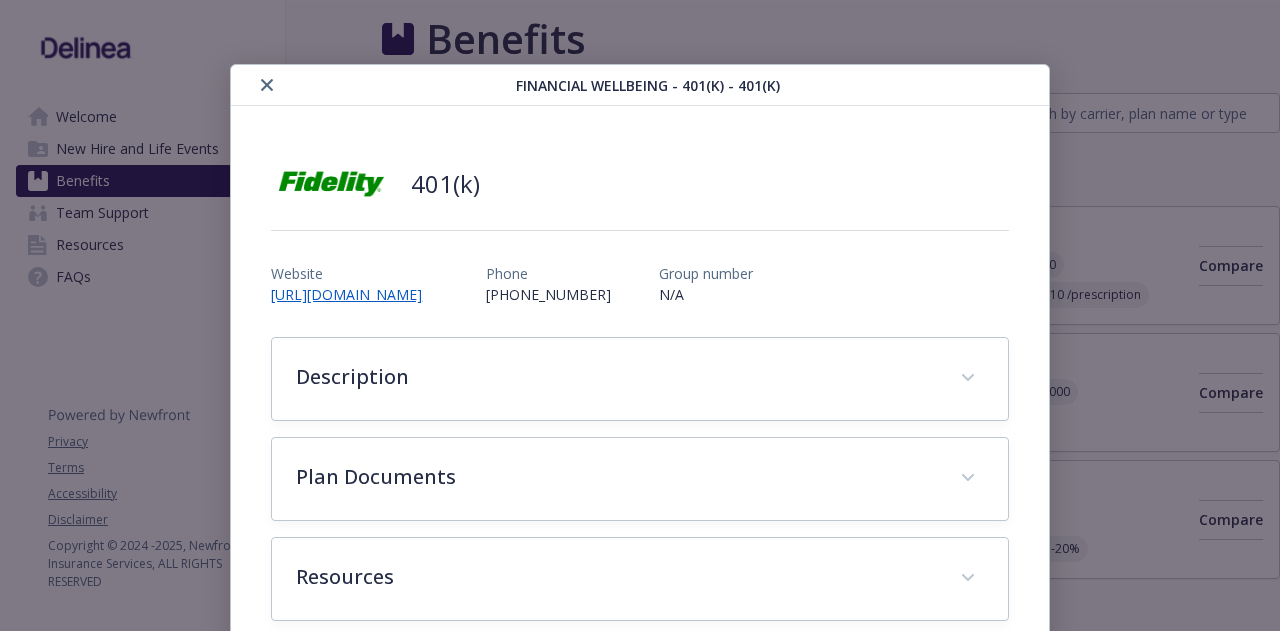 scroll, scrollTop: 3300, scrollLeft: 0, axis: vertical 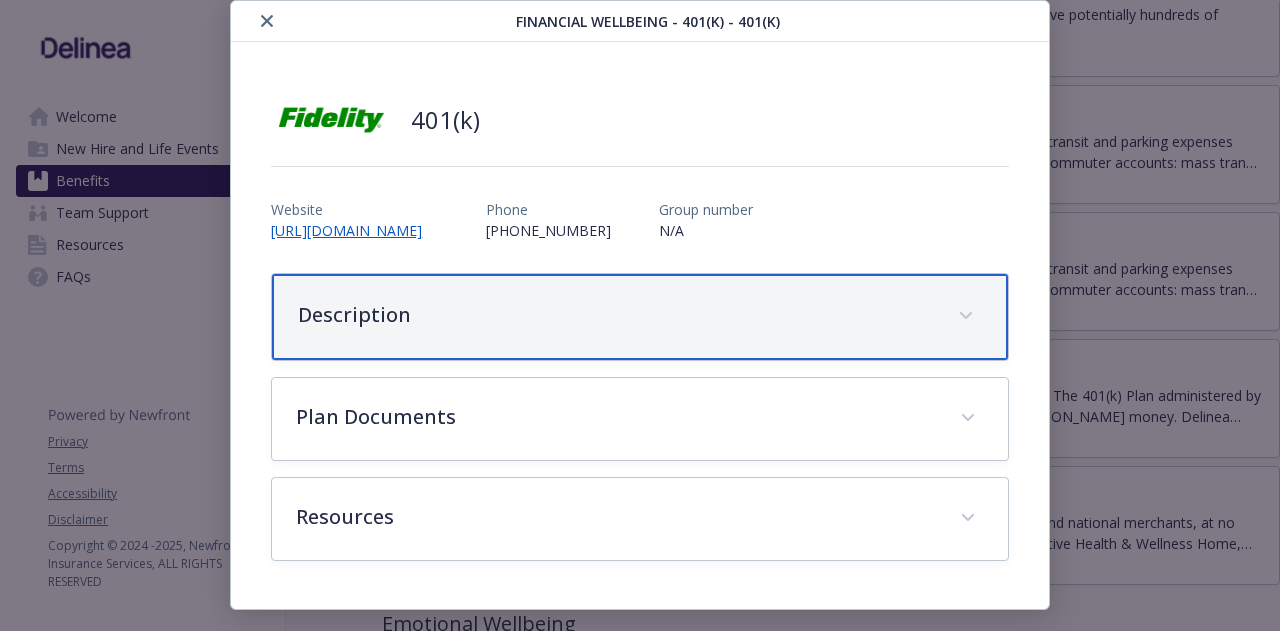 click on "Description" at bounding box center (615, 315) 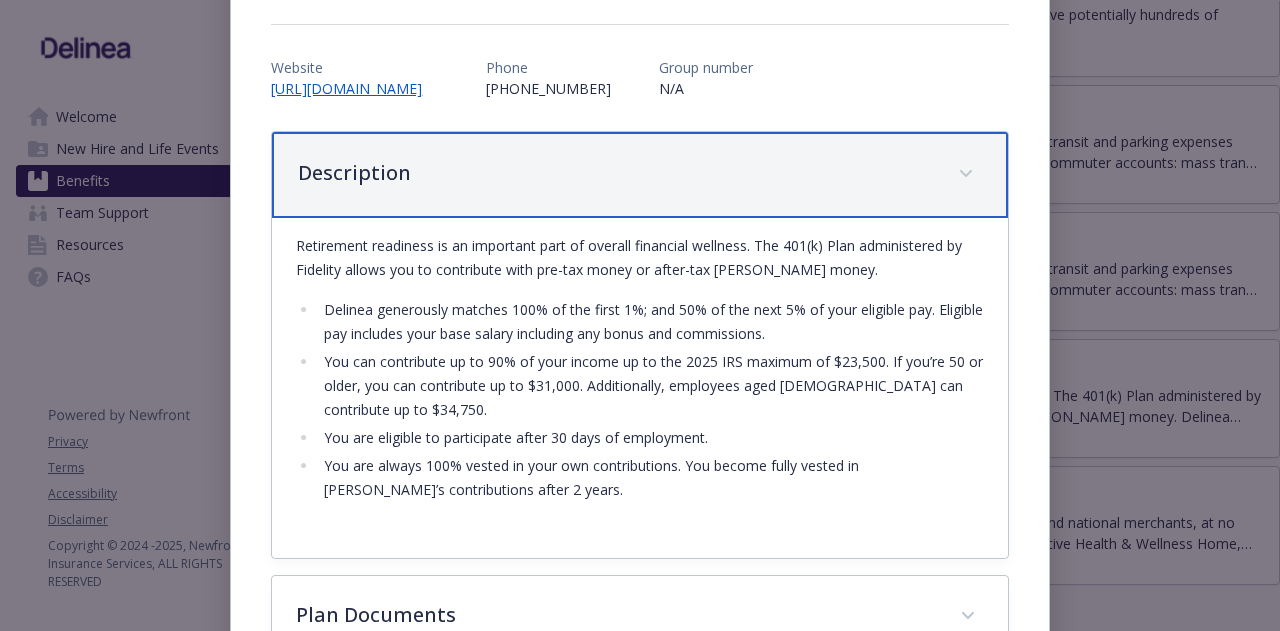 scroll, scrollTop: 325, scrollLeft: 0, axis: vertical 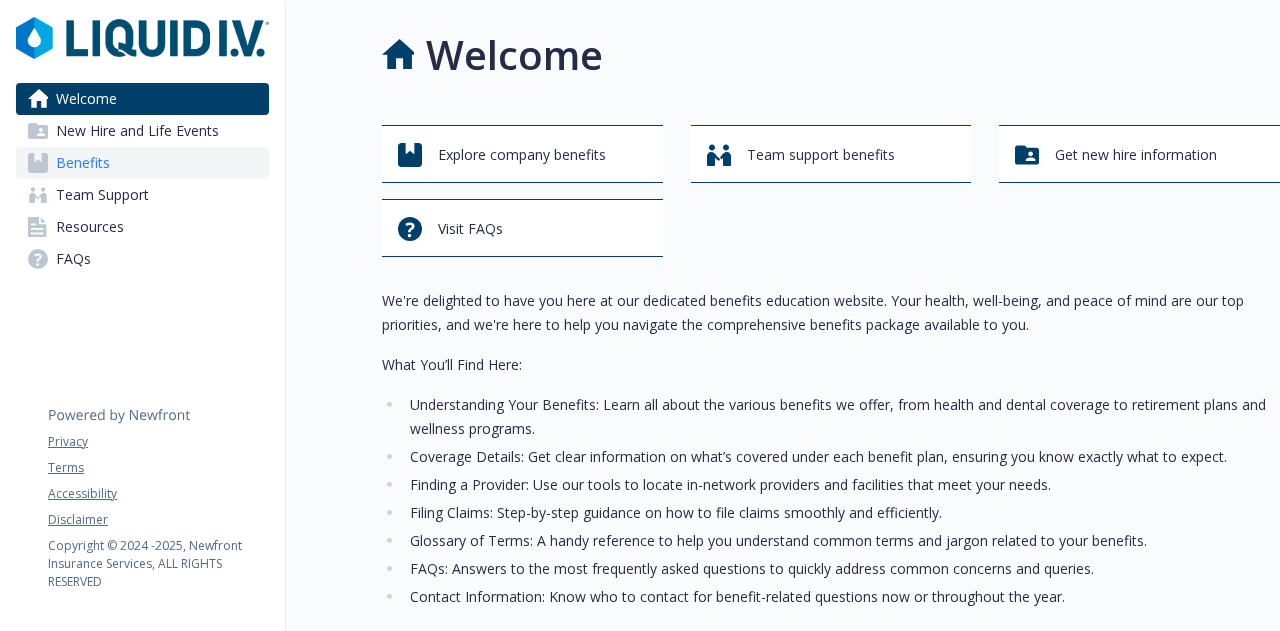 click on "Benefits" at bounding box center (83, 163) 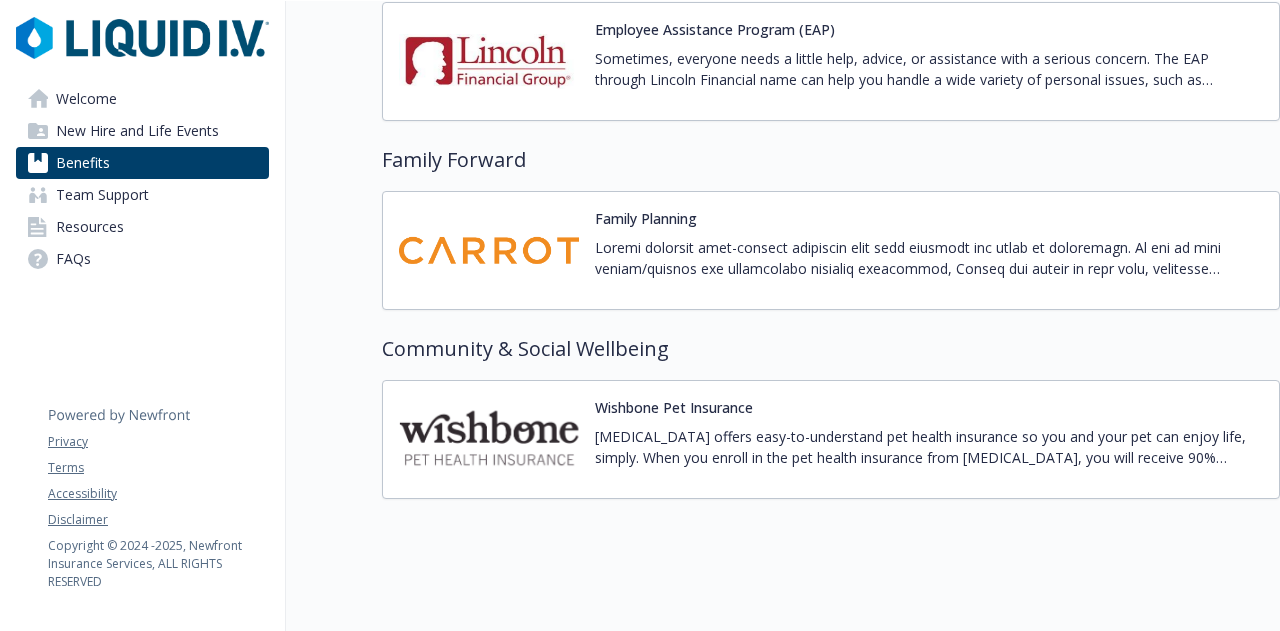 scroll, scrollTop: 3962, scrollLeft: 0, axis: vertical 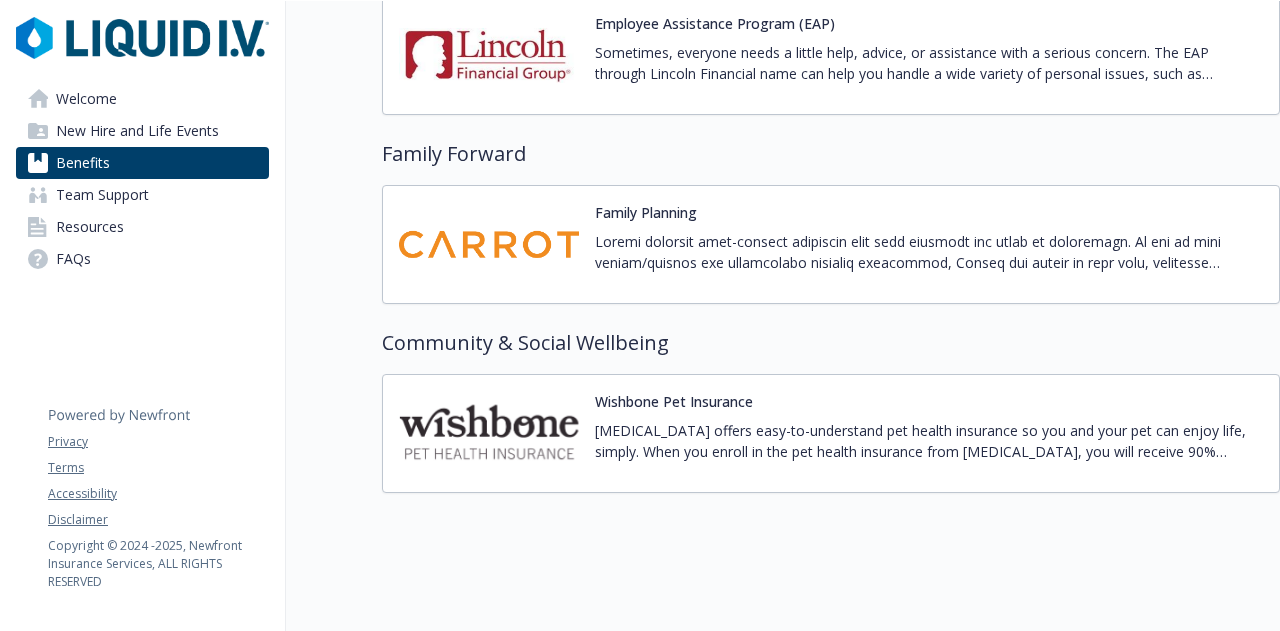 click at bounding box center [489, 433] 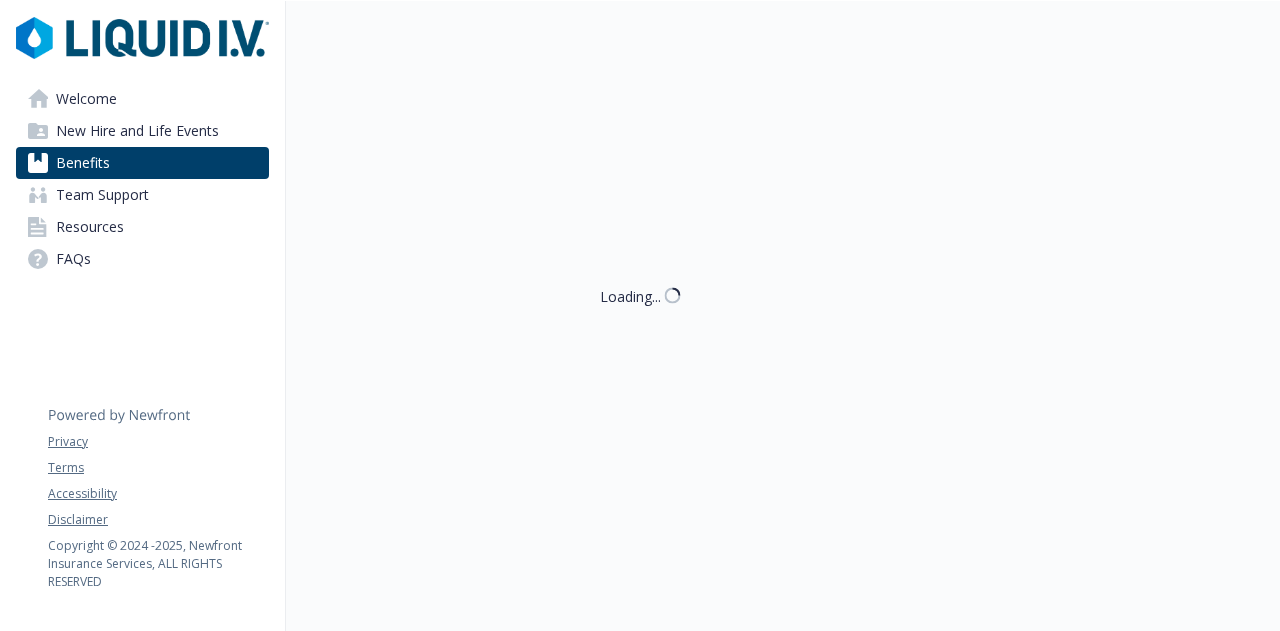scroll, scrollTop: 16, scrollLeft: 0, axis: vertical 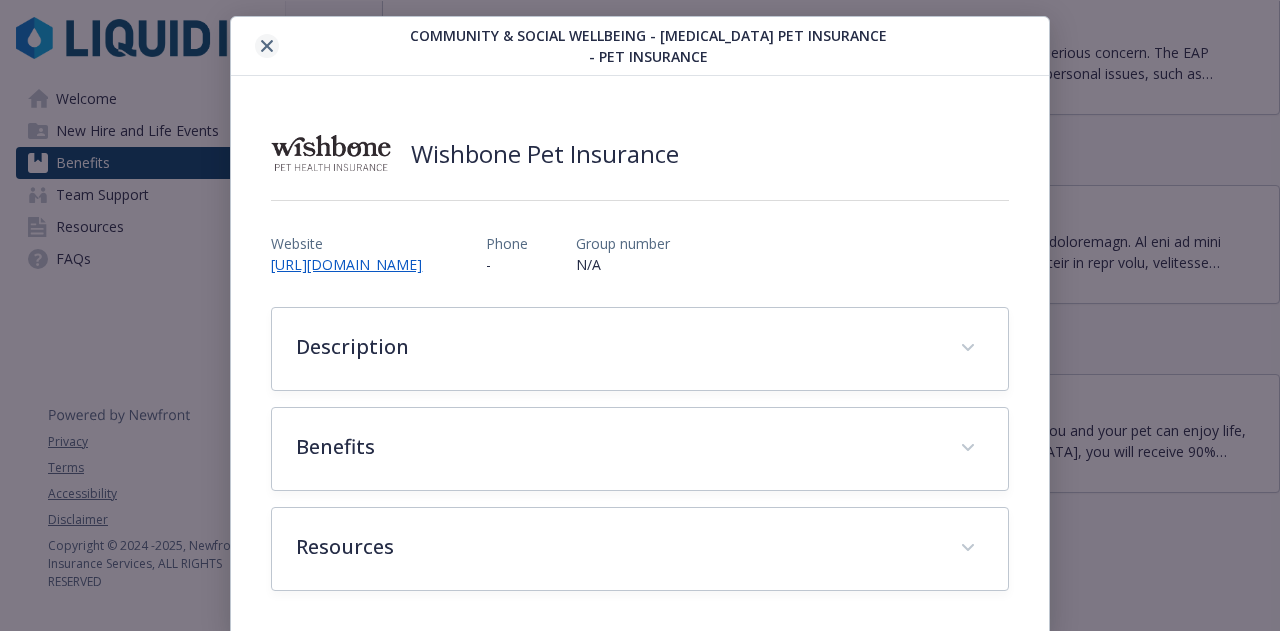click 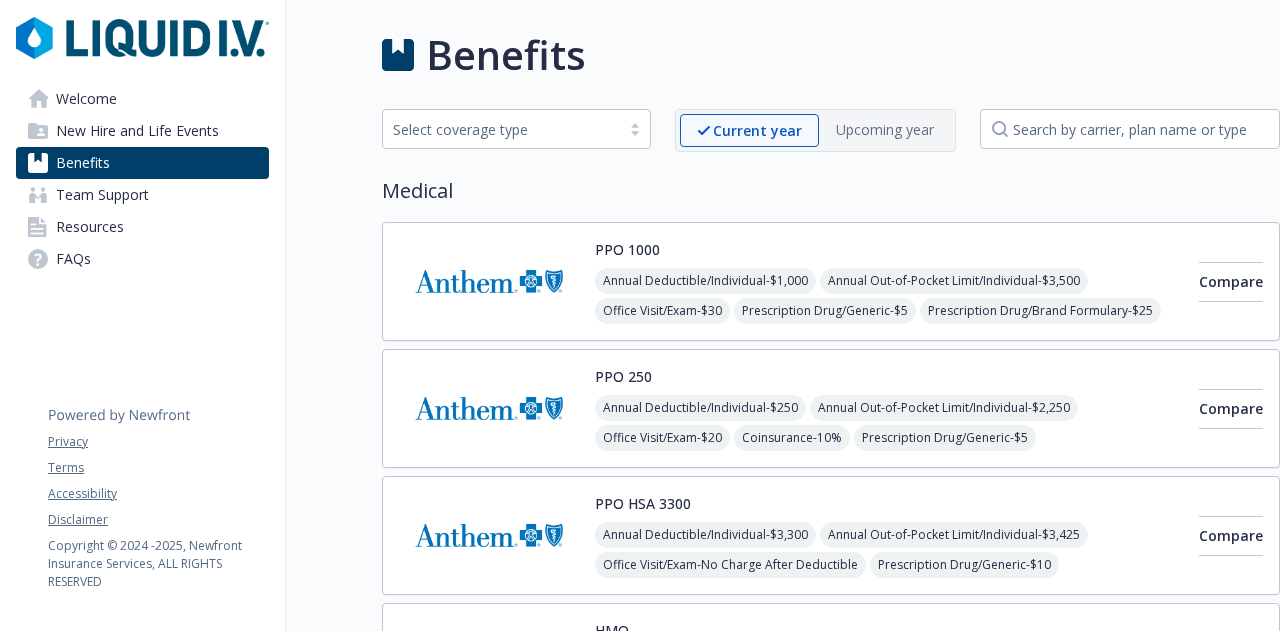 scroll, scrollTop: 0, scrollLeft: 0, axis: both 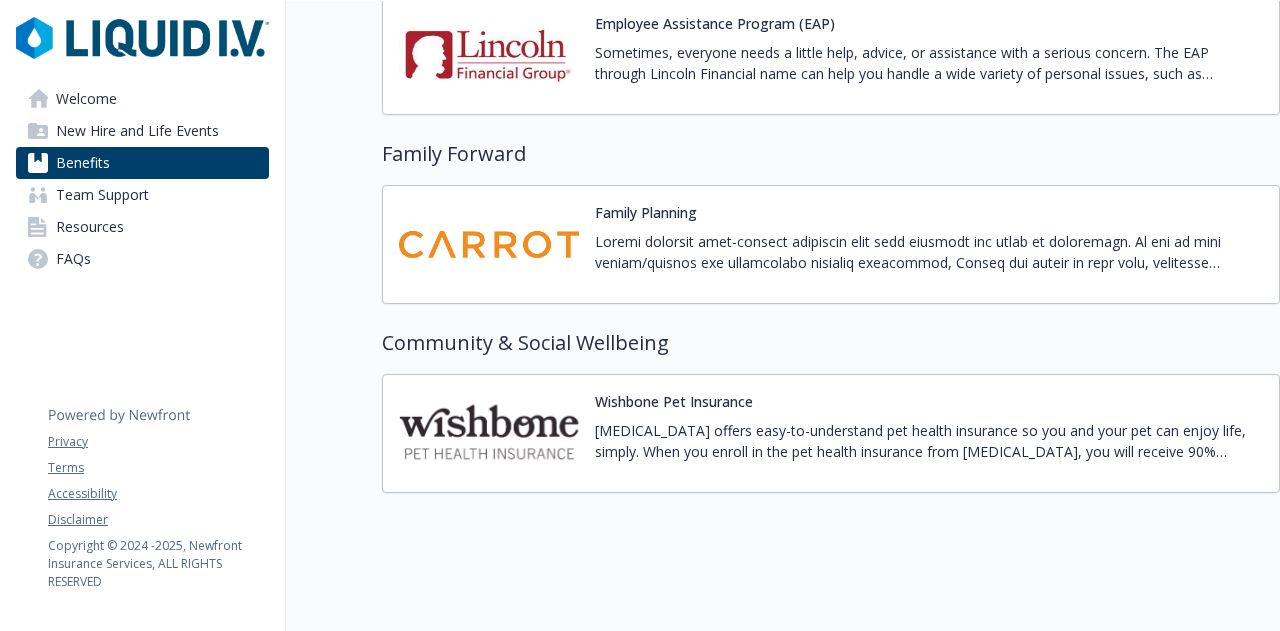 click on "[MEDICAL_DATA] Pet Insurance [MEDICAL_DATA] offers easy-to-understand pet health insurance so you and your pet can enjoy life, simply. When you enroll in the pet health insurance from [MEDICAL_DATA], you will receive 90% reimbursement on your pet's veterinary care.
[MEDICAL_DATA] offers a low deductible of $250 and is accepted at any vet in the U.S., including emergency hospitals. Reimbursements are to be expected within 5 business days of filing a claim. Protecting your pet's health and your finances has never been easier!" at bounding box center (929, 433) 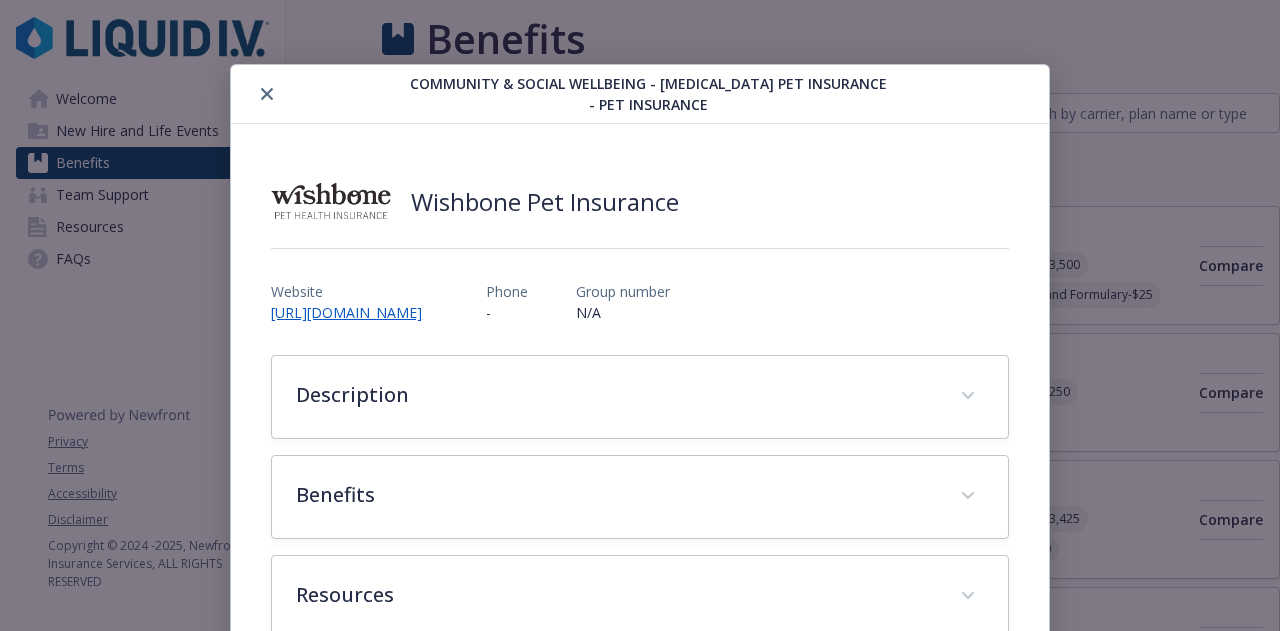 scroll, scrollTop: 3962, scrollLeft: 0, axis: vertical 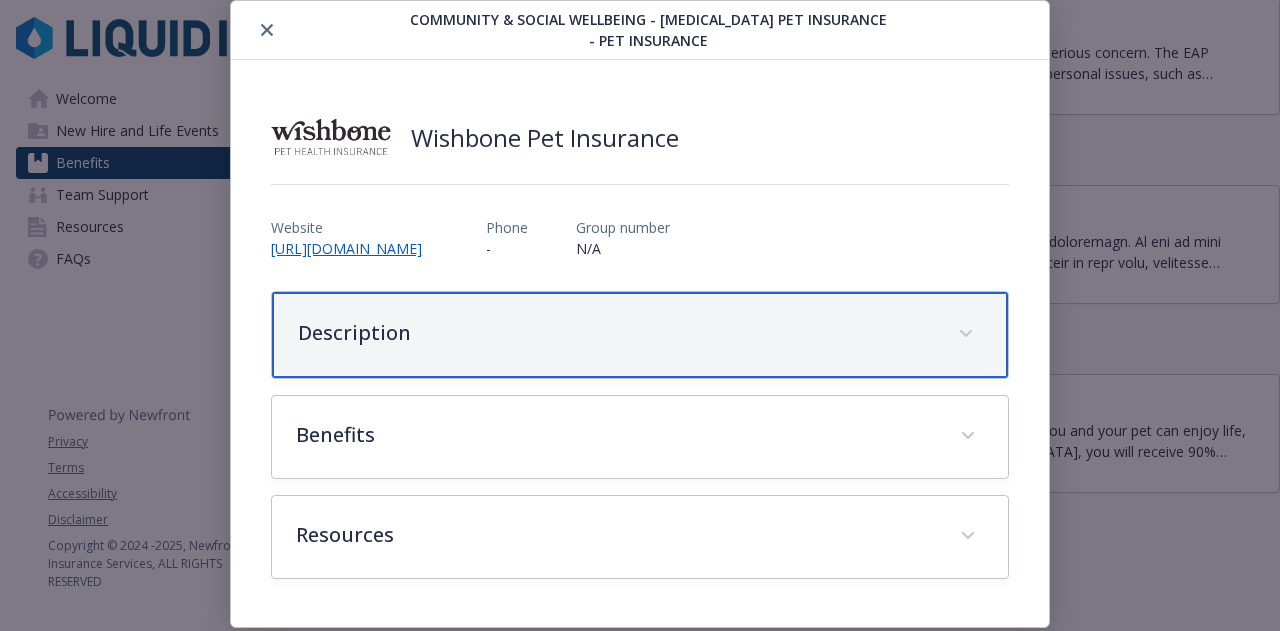 click on "Description" at bounding box center [615, 333] 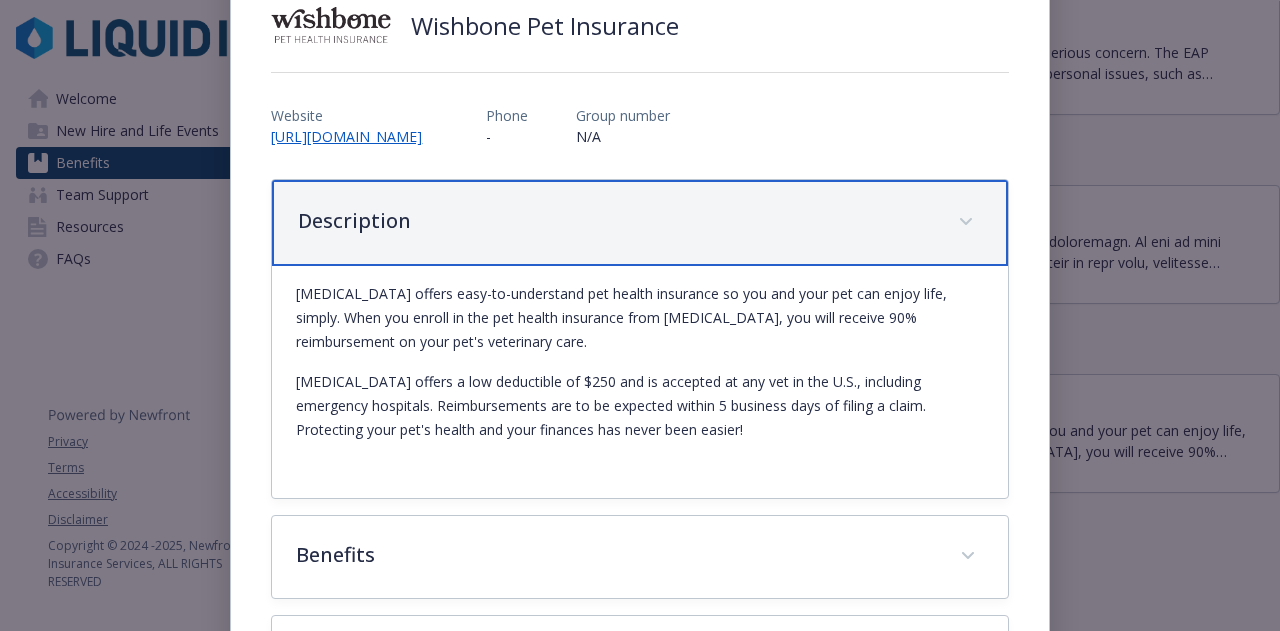 scroll, scrollTop: 289, scrollLeft: 0, axis: vertical 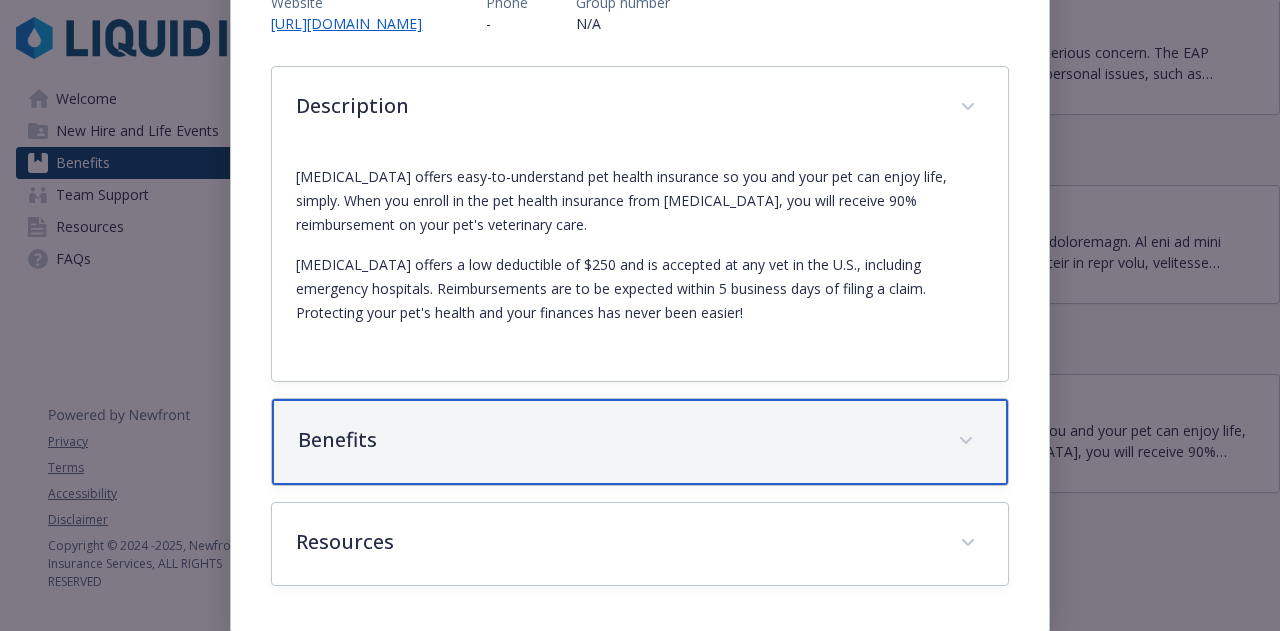 click on "Benefits" at bounding box center [639, 442] 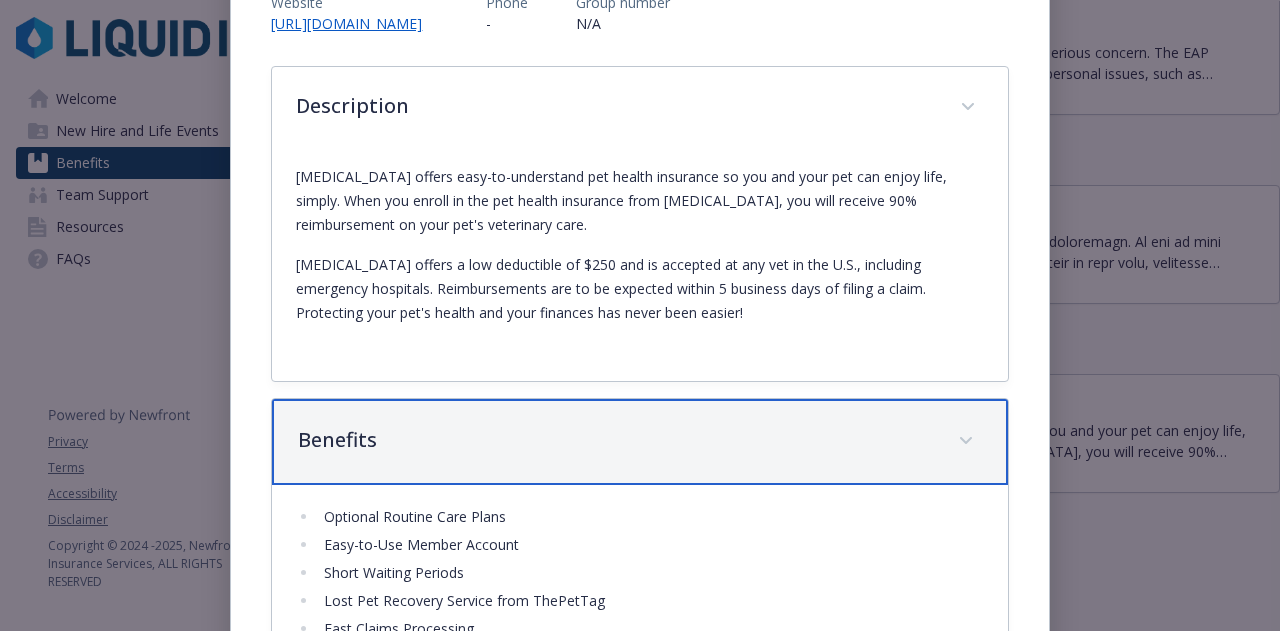 scroll, scrollTop: 529, scrollLeft: 0, axis: vertical 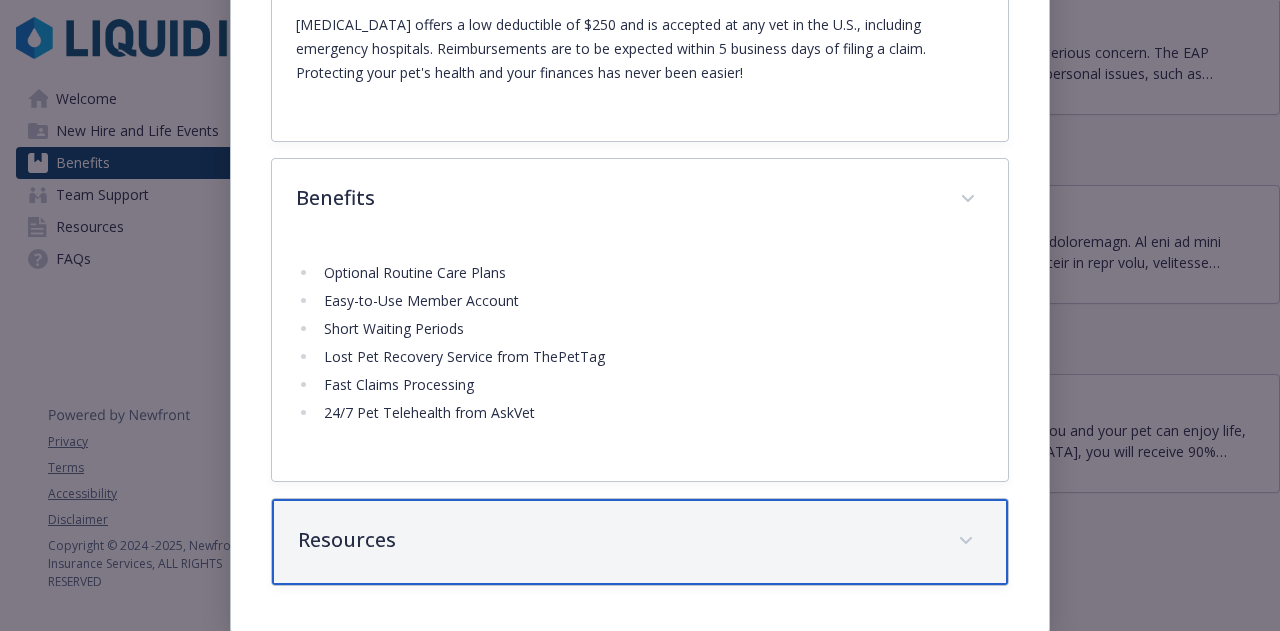 click on "Resources" at bounding box center [615, 540] 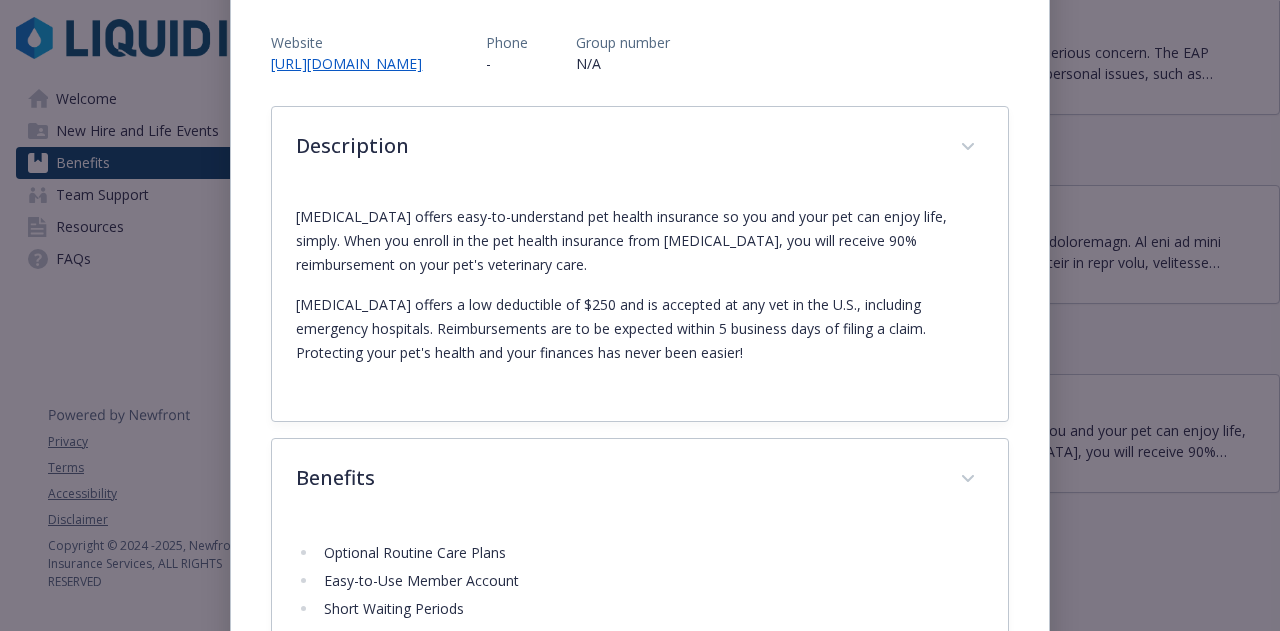 scroll, scrollTop: 0, scrollLeft: 0, axis: both 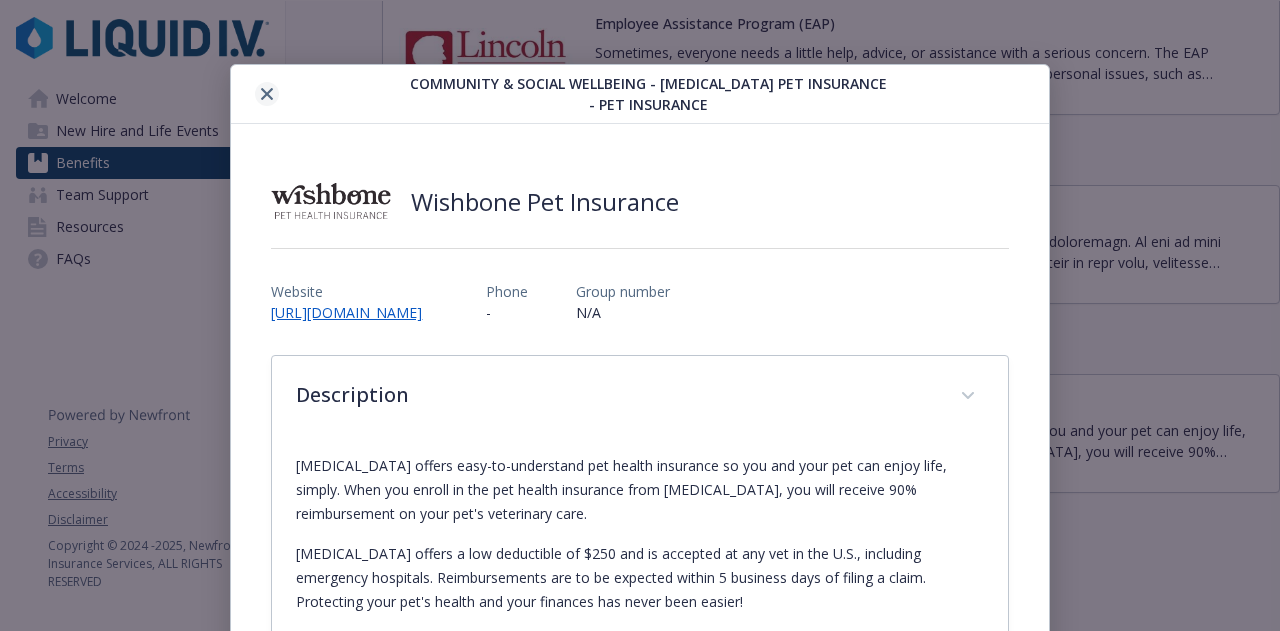 click at bounding box center [267, 94] 